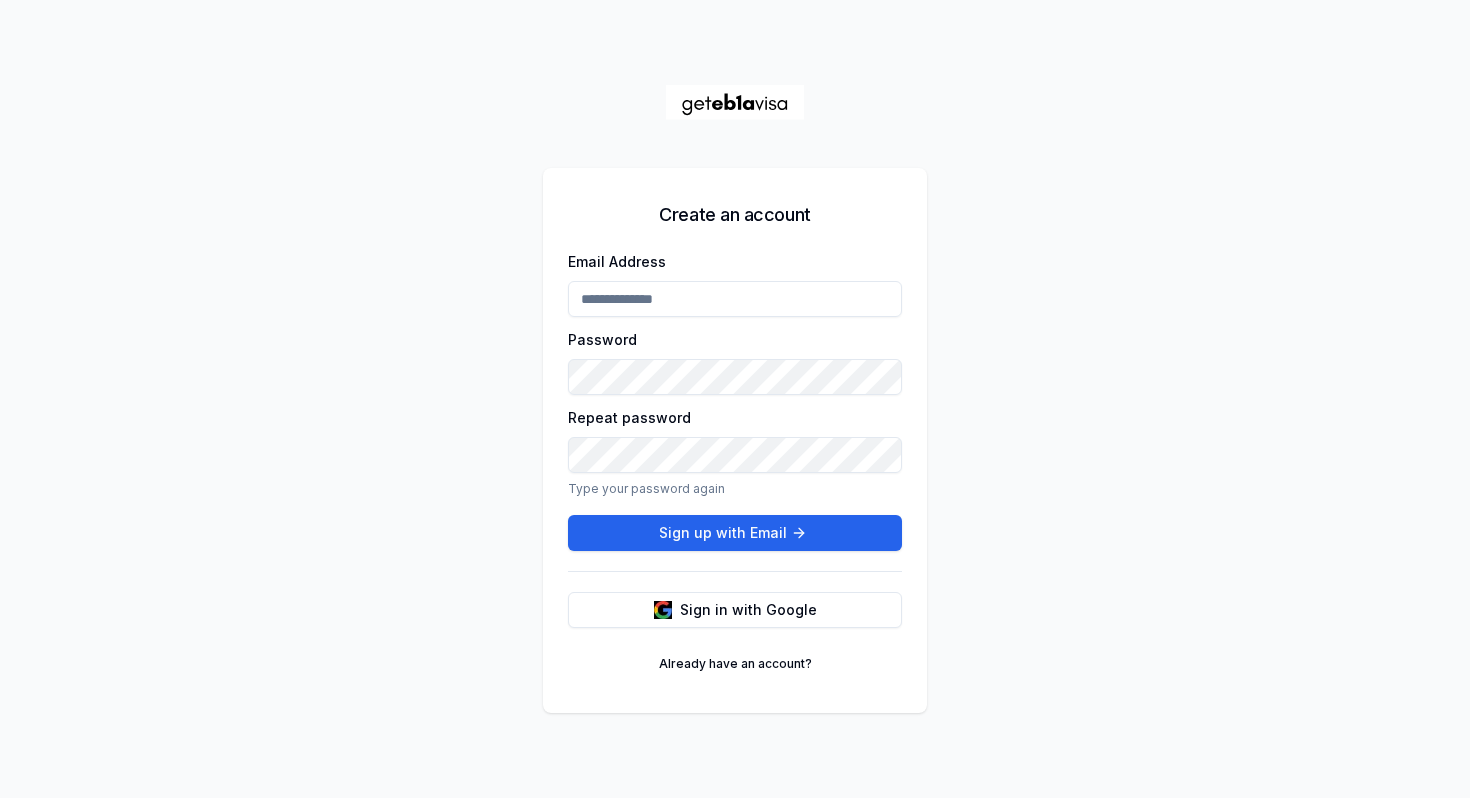 scroll, scrollTop: 0, scrollLeft: 0, axis: both 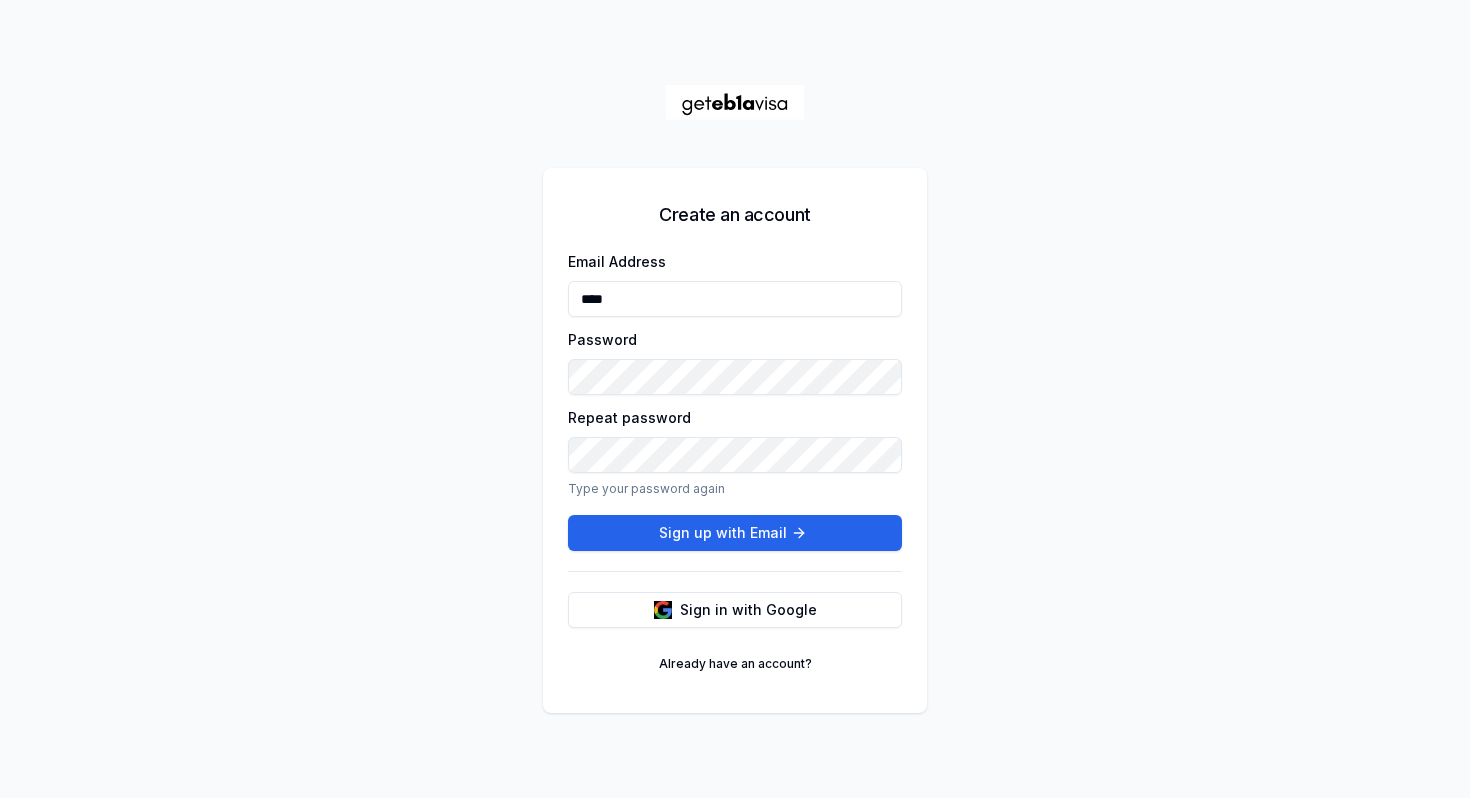 type on "**********" 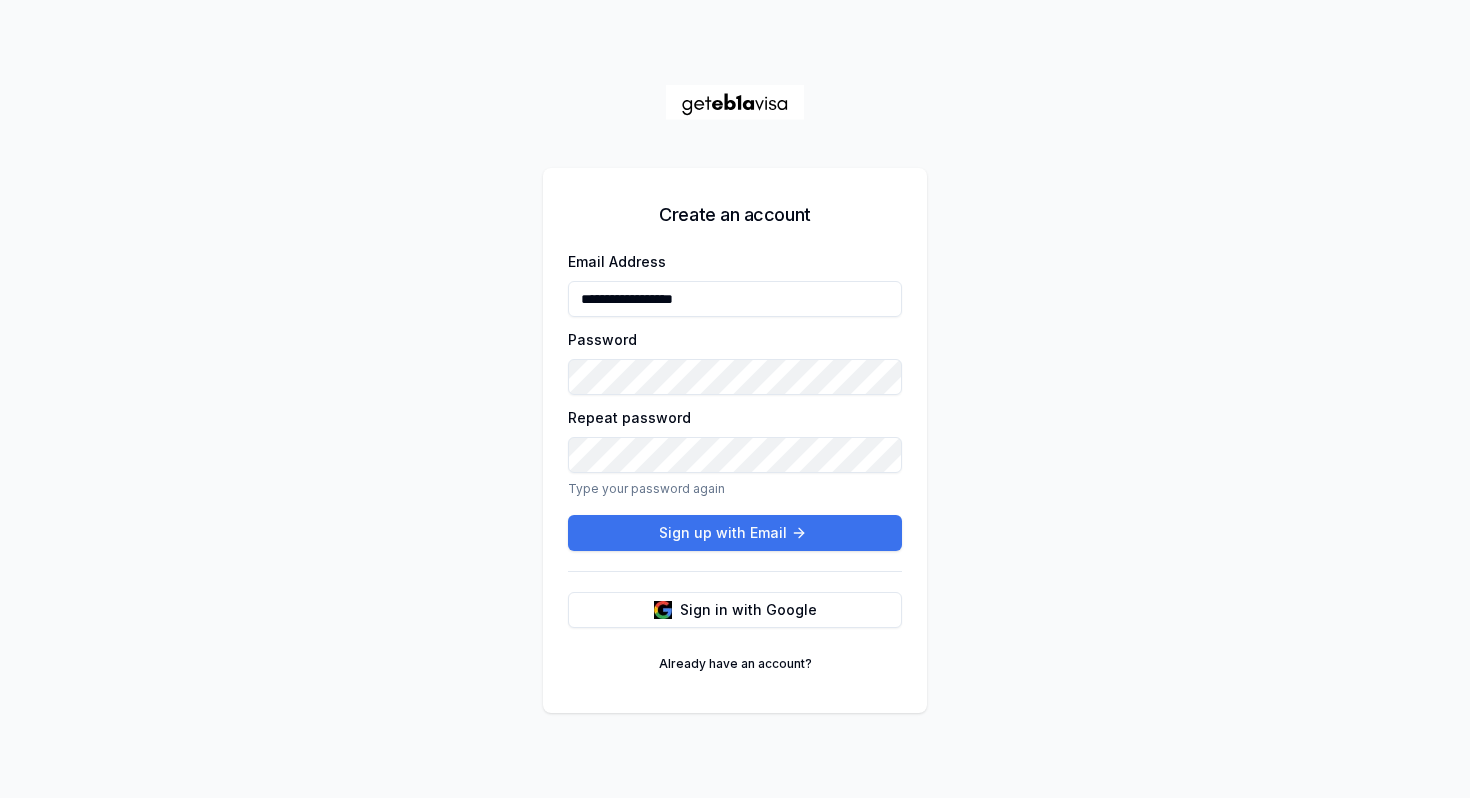 click 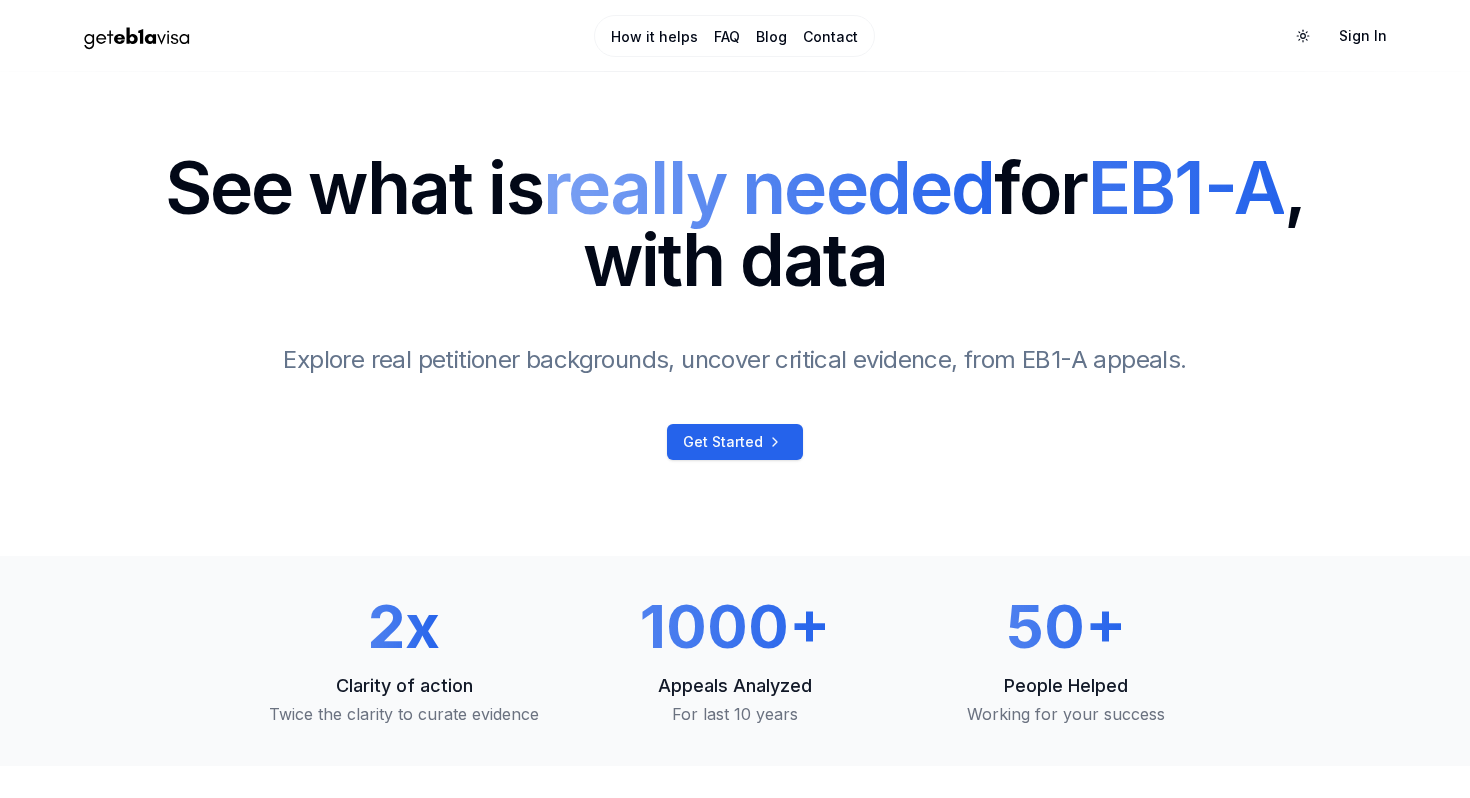scroll, scrollTop: 0, scrollLeft: 0, axis: both 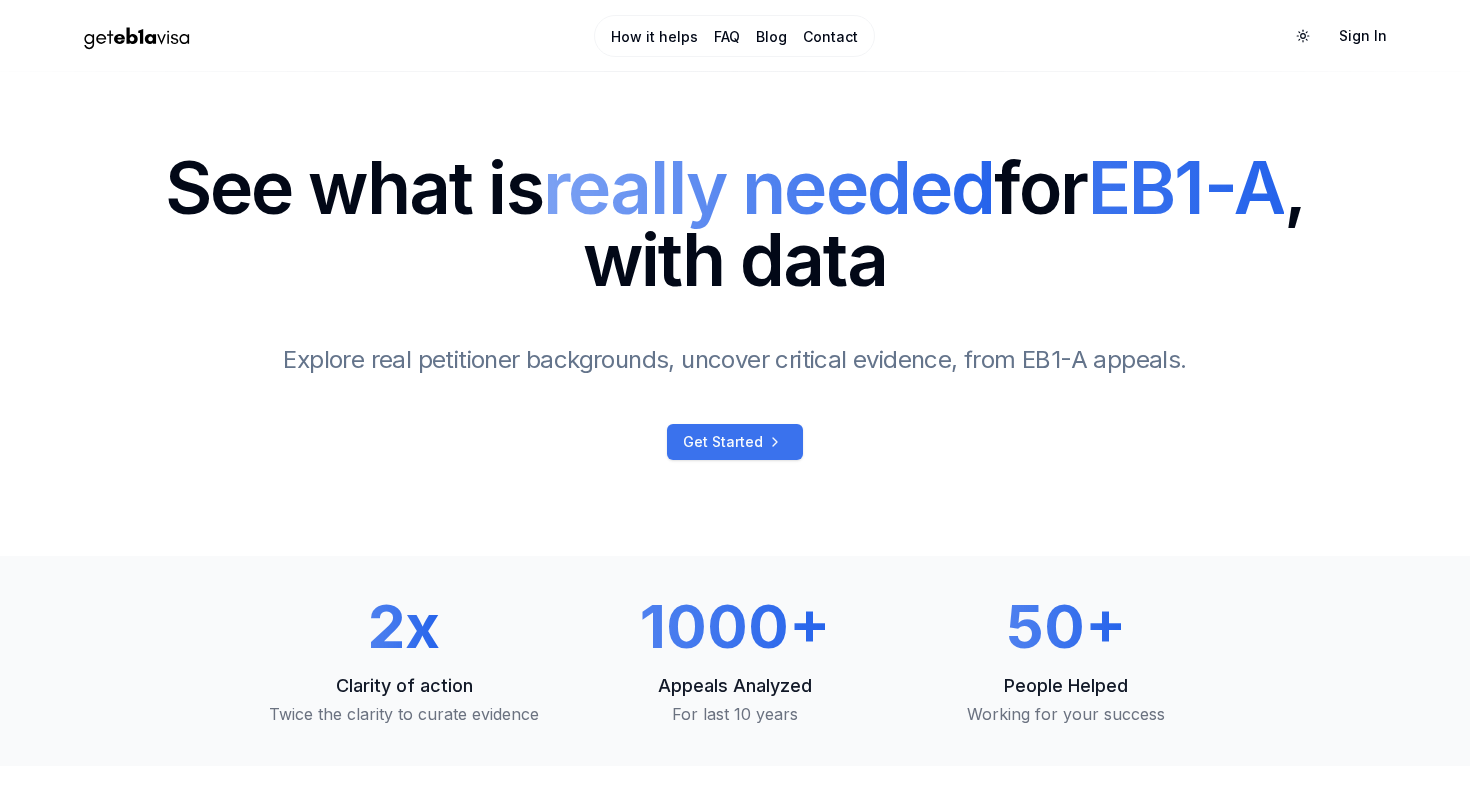 click 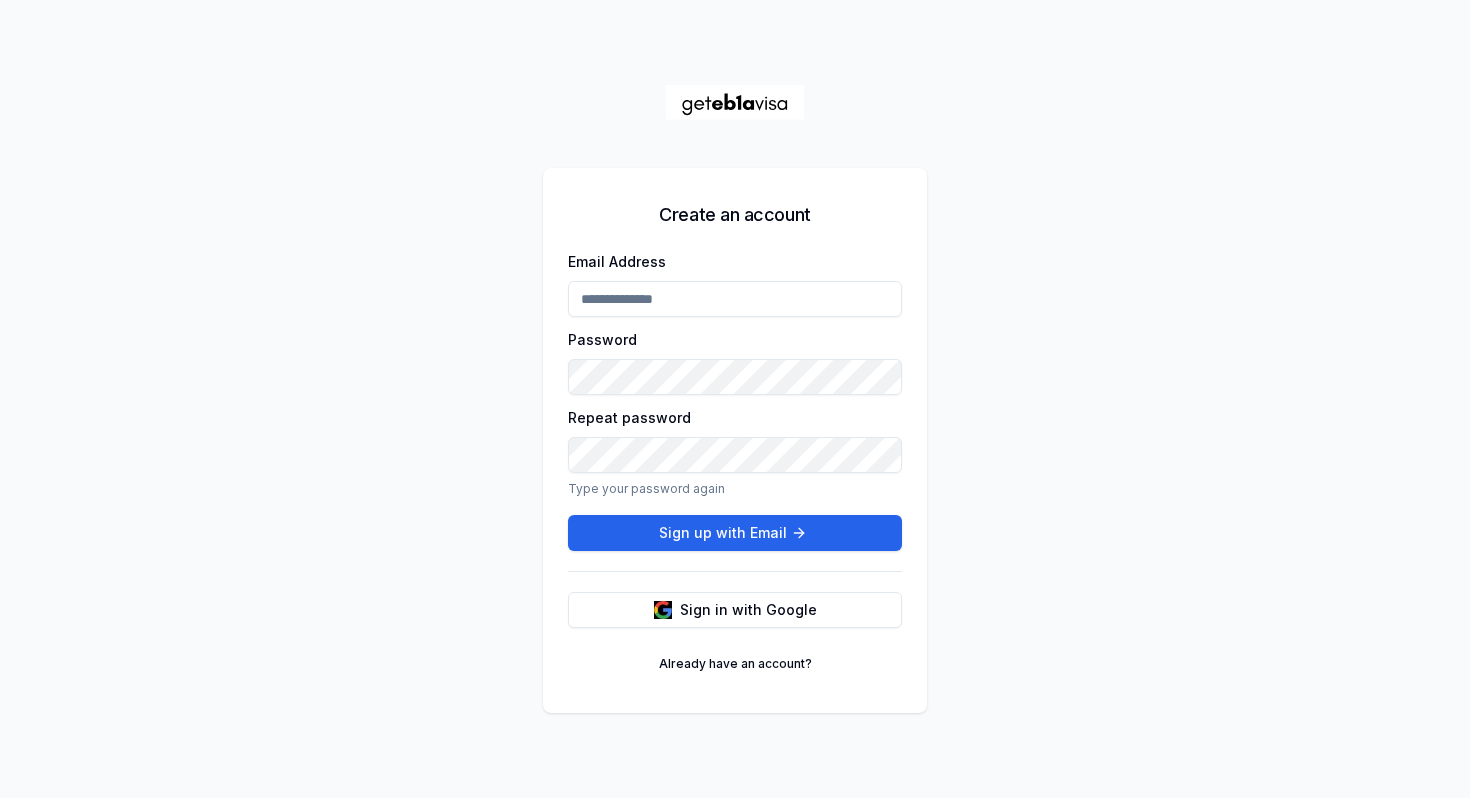 type on "**********" 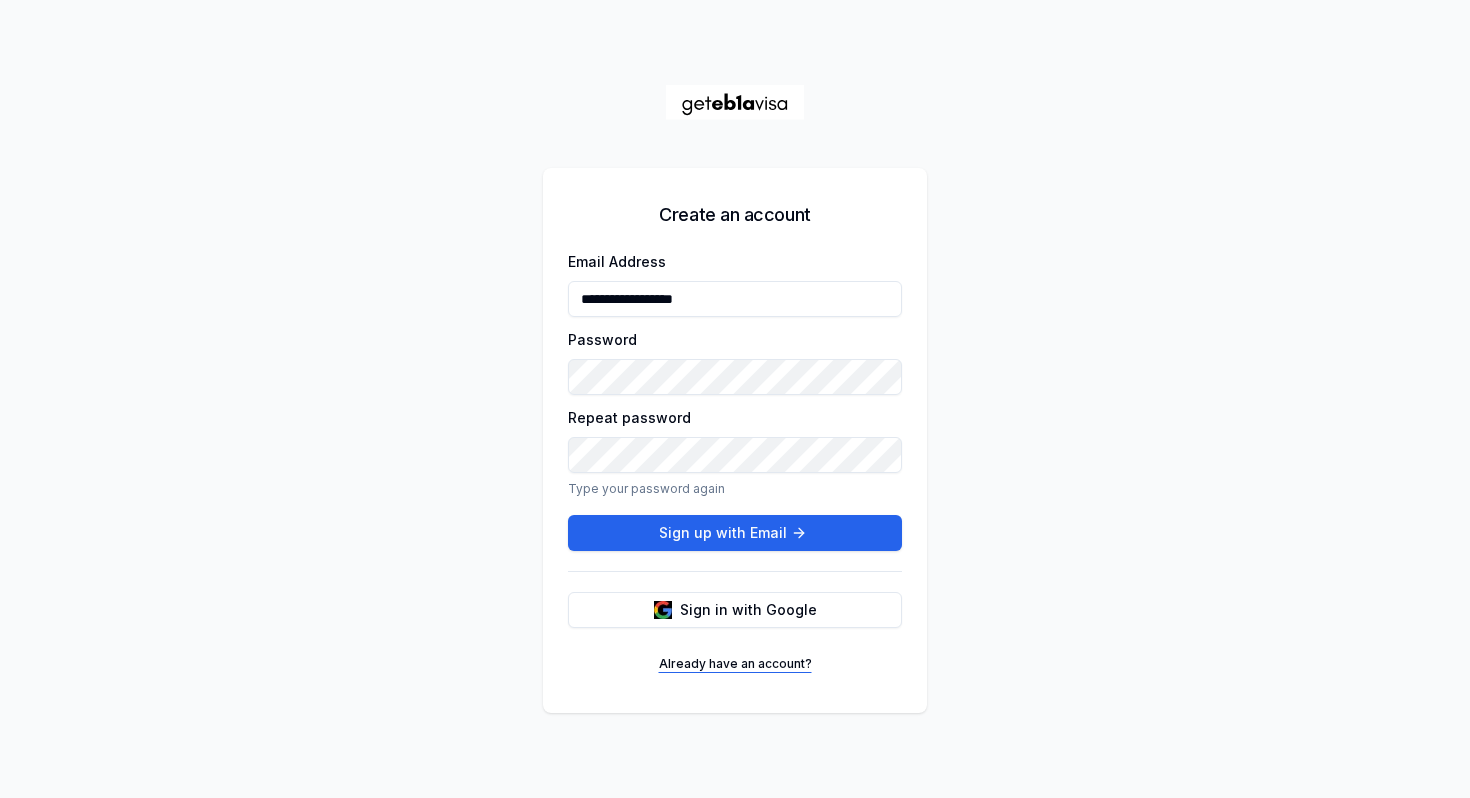 click on "Already have an account?" at bounding box center [735, 664] 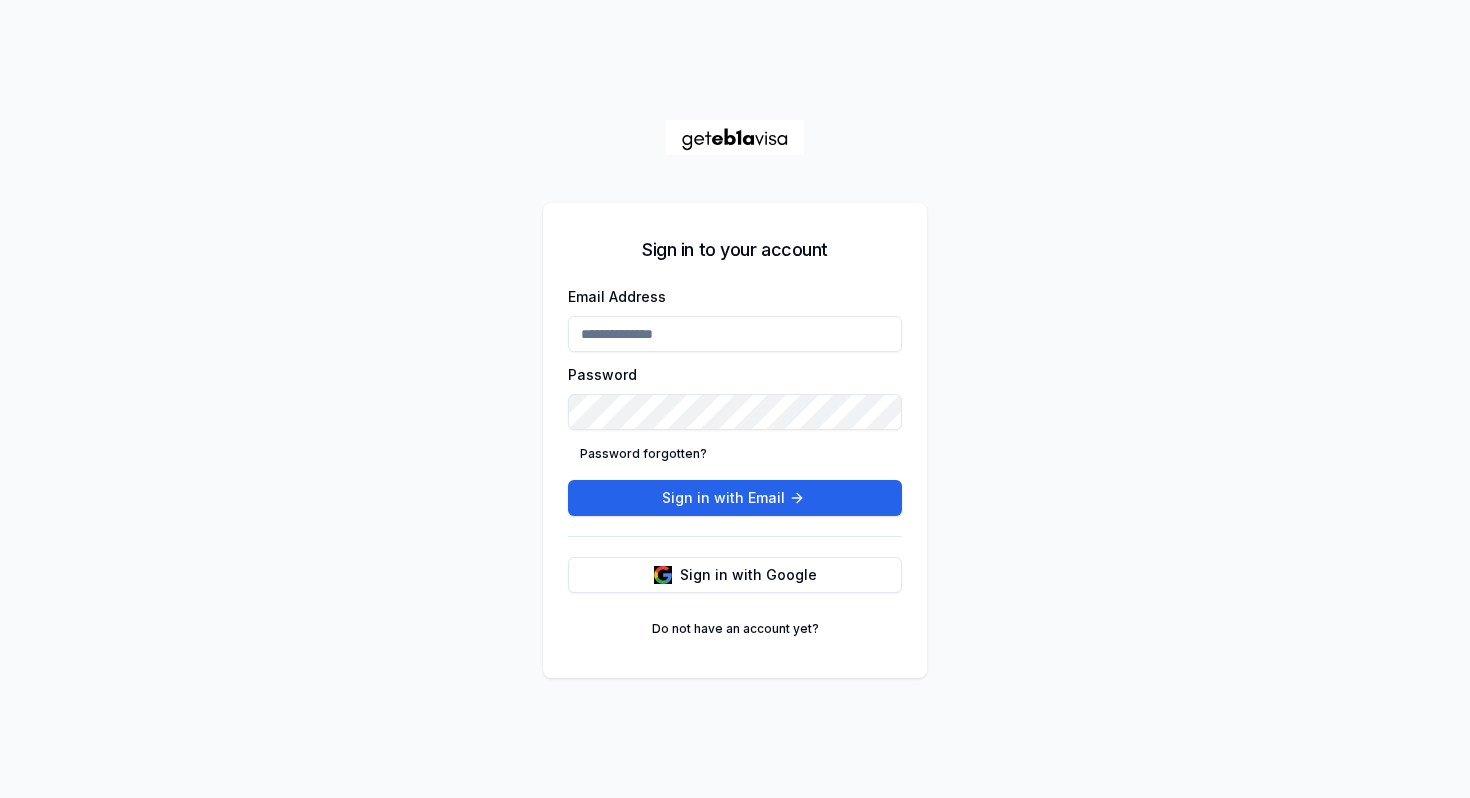 type on "**********" 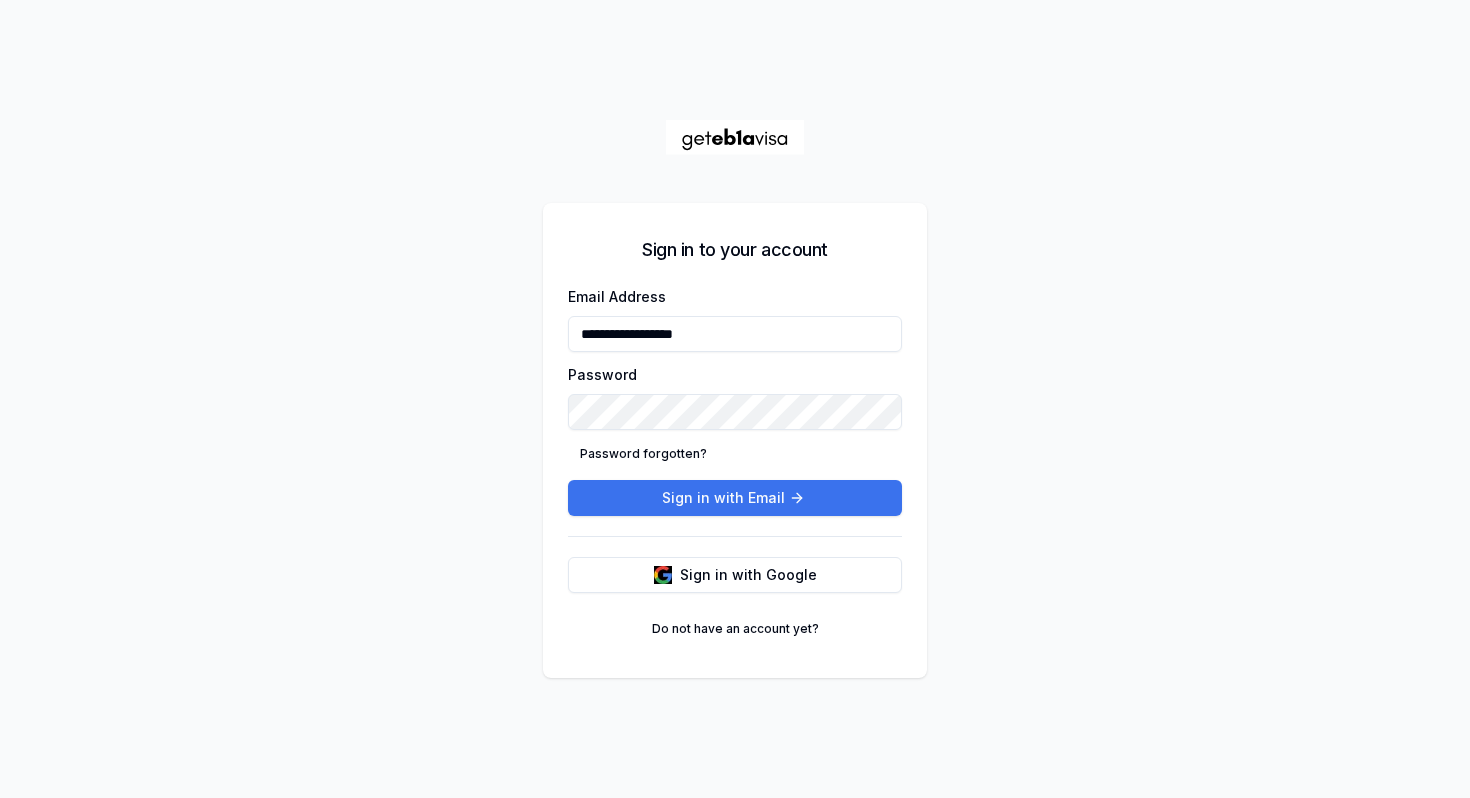 click on "Sign in with Email" at bounding box center [735, 498] 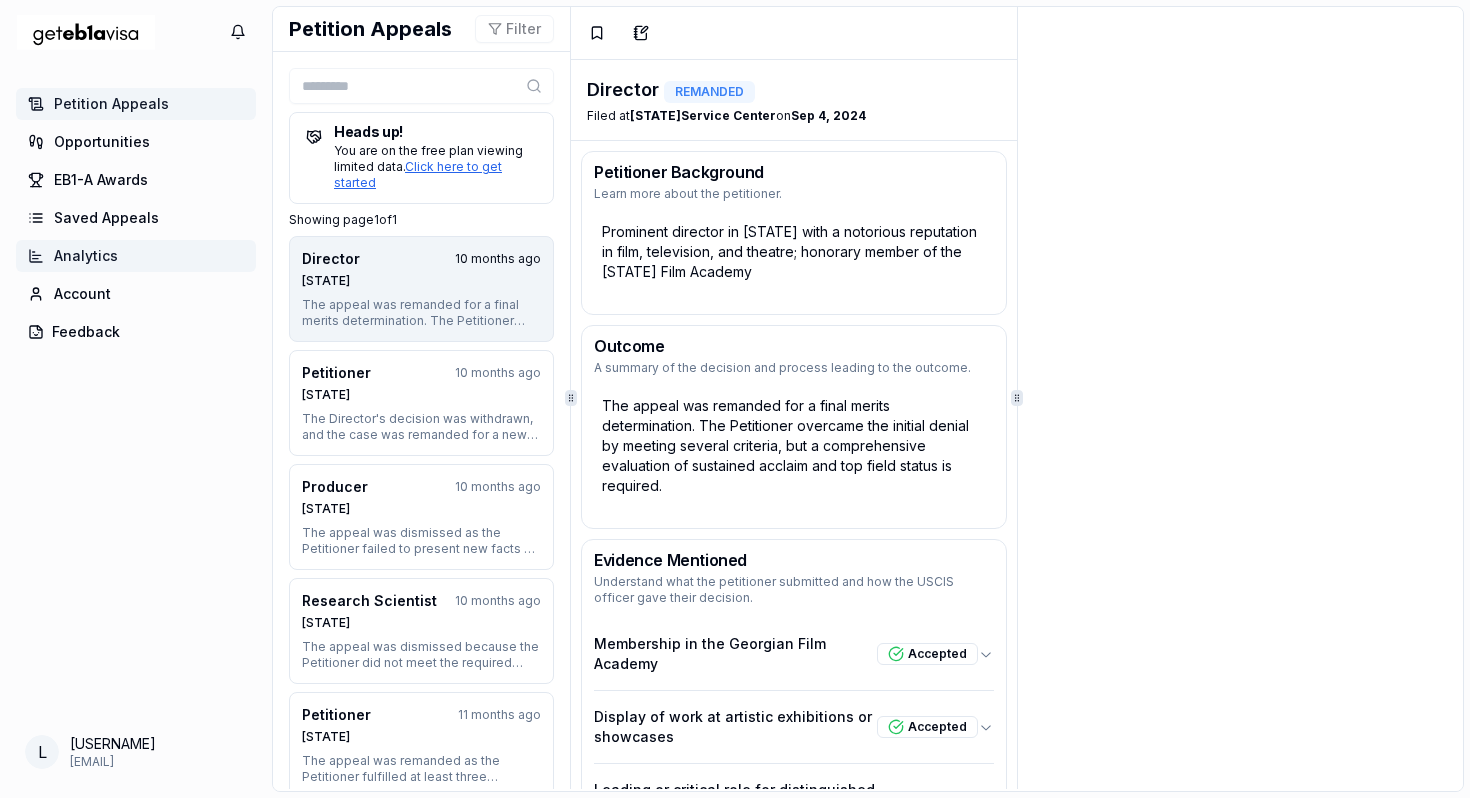 click on "Analytics" at bounding box center [136, 256] 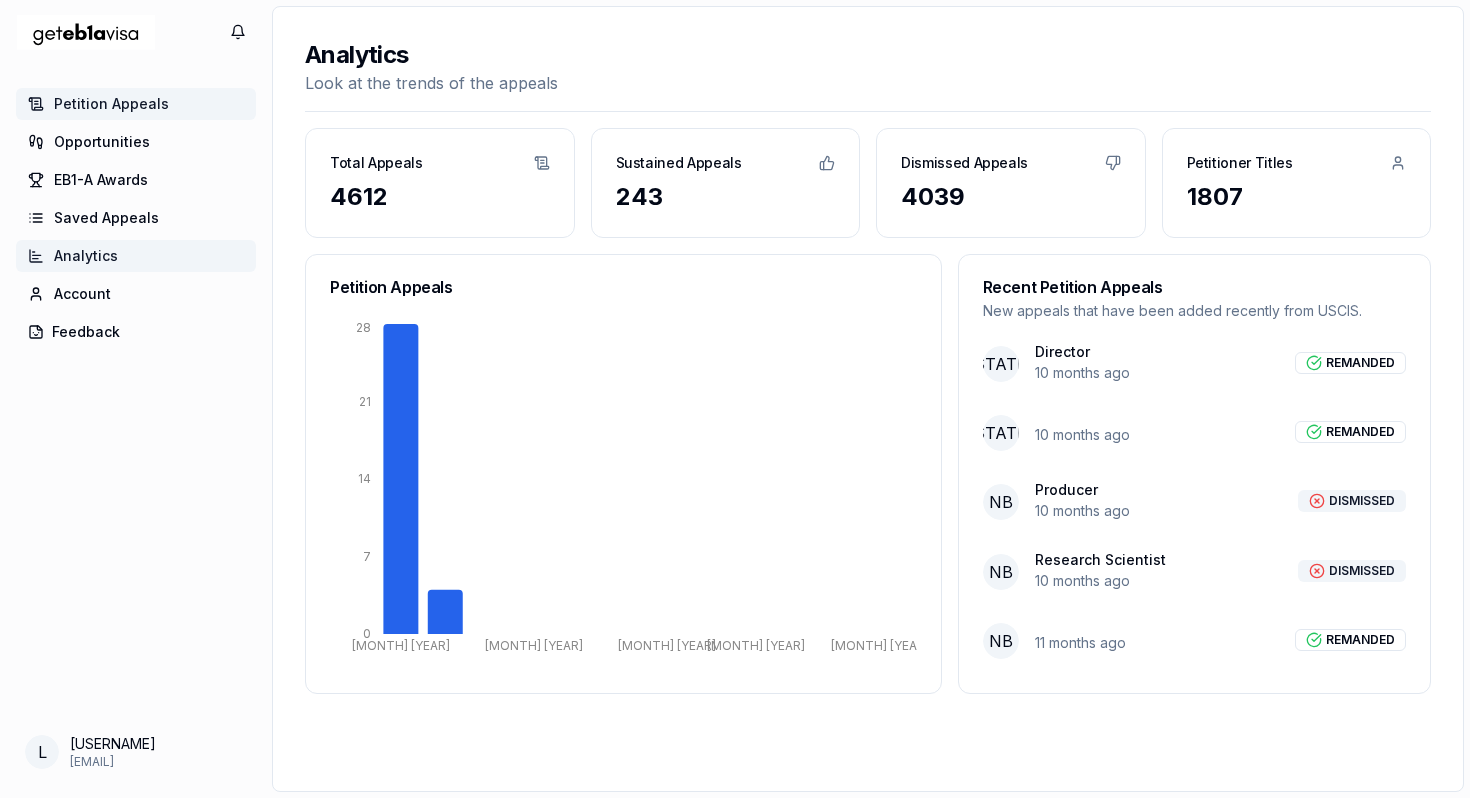 click on "Petition Appeals" at bounding box center [111, 104] 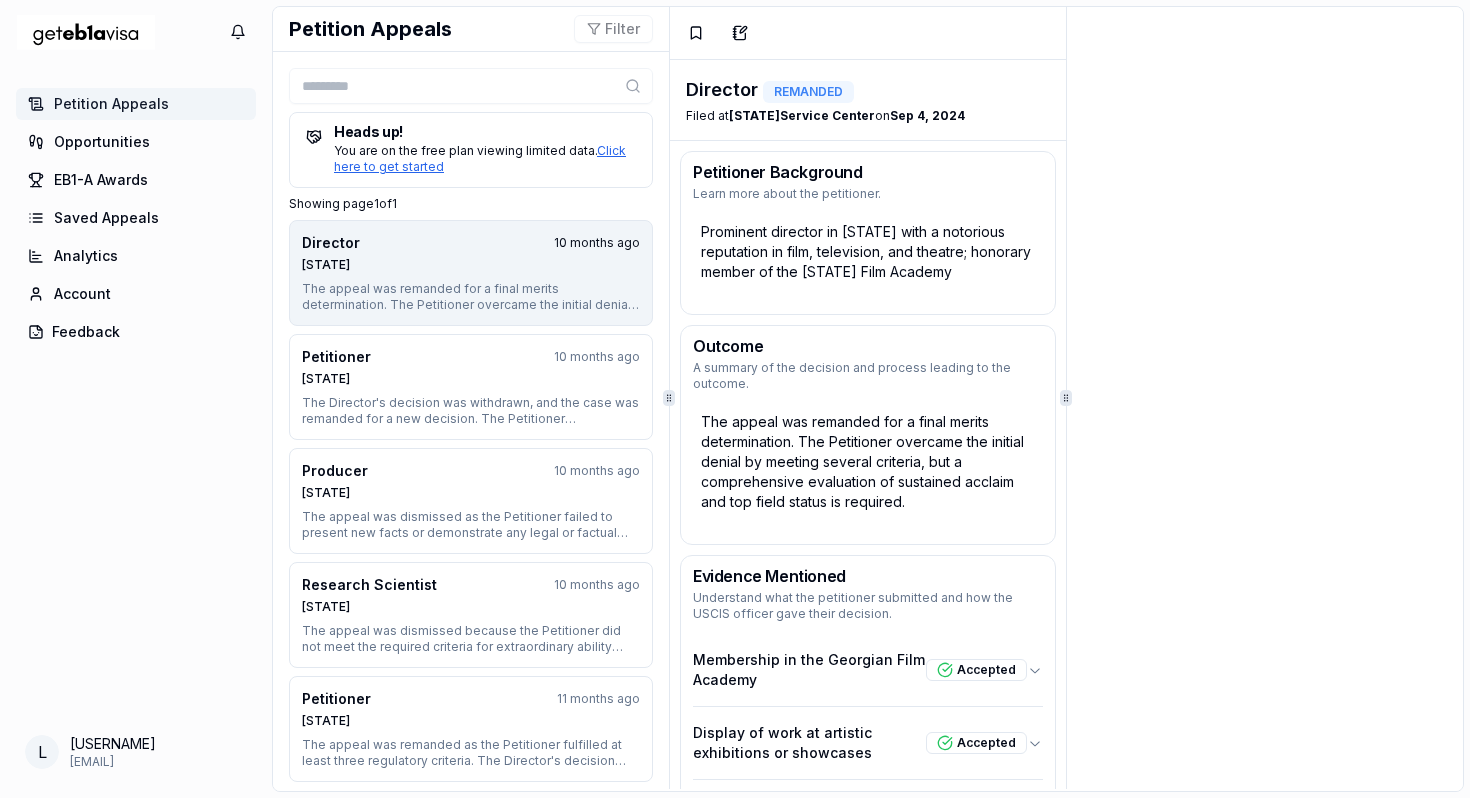 click at bounding box center [86, 32] 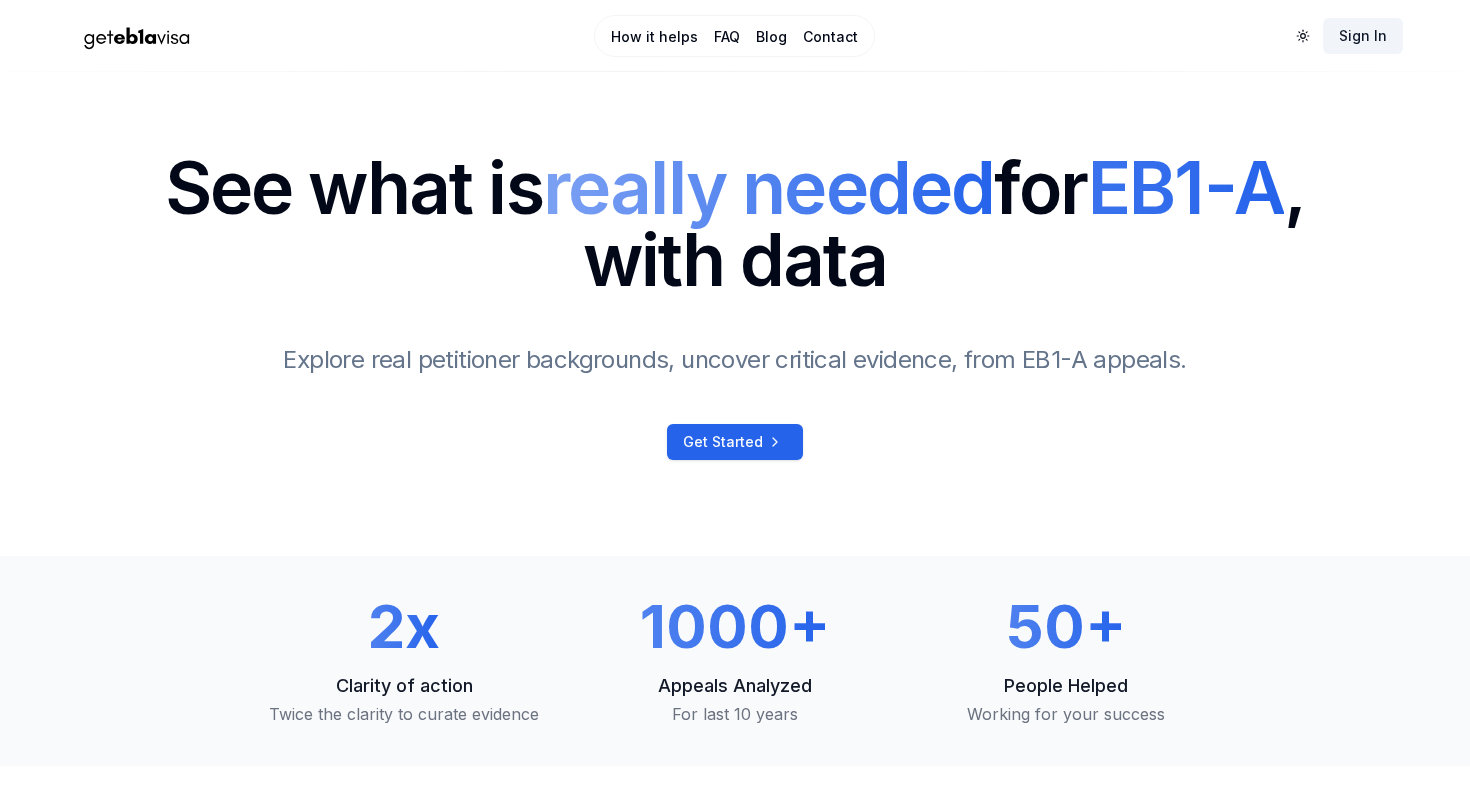 click on "Sign In" at bounding box center [1363, 36] 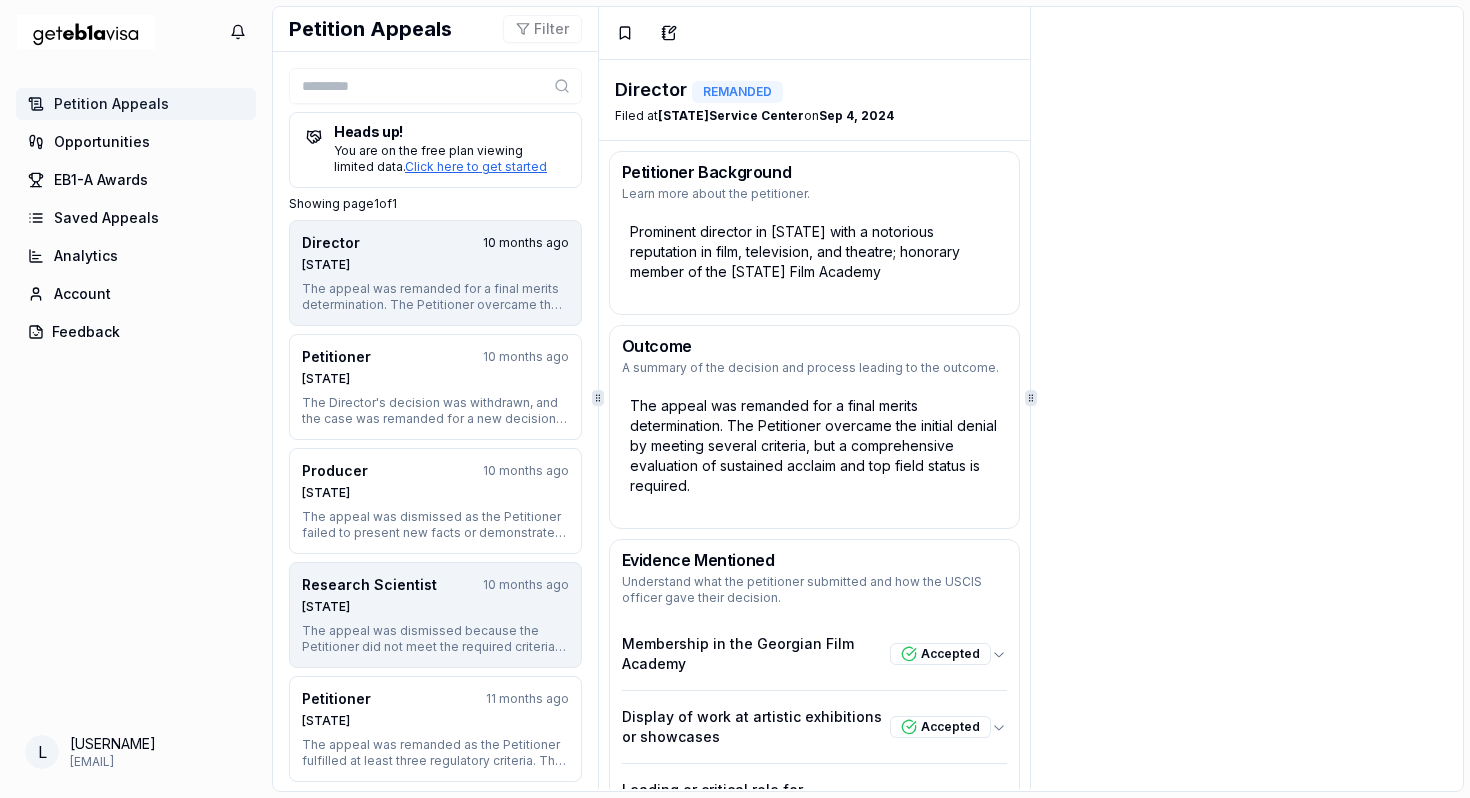 scroll, scrollTop: 14, scrollLeft: 0, axis: vertical 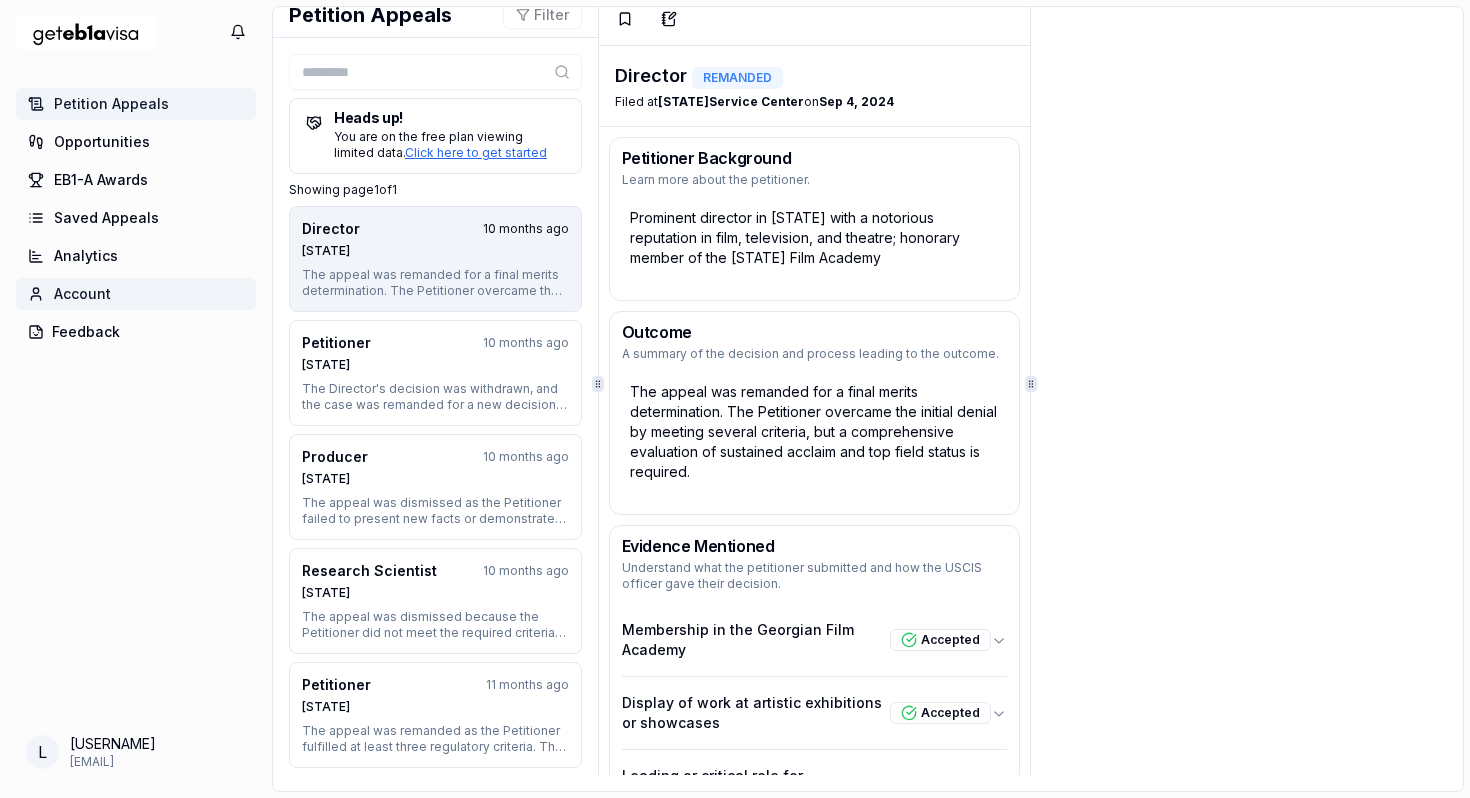 click on "Account" at bounding box center [136, 294] 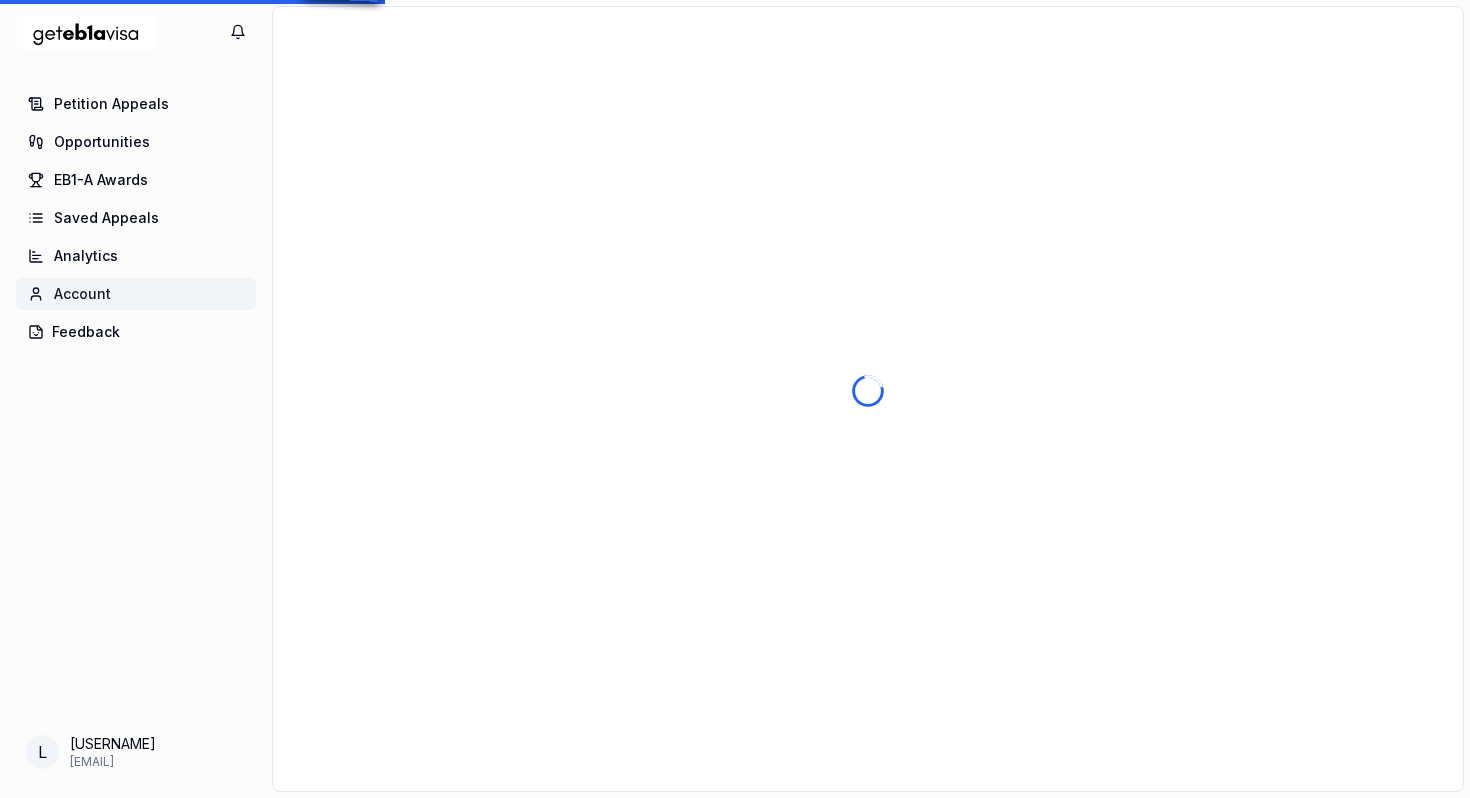 scroll, scrollTop: 0, scrollLeft: 0, axis: both 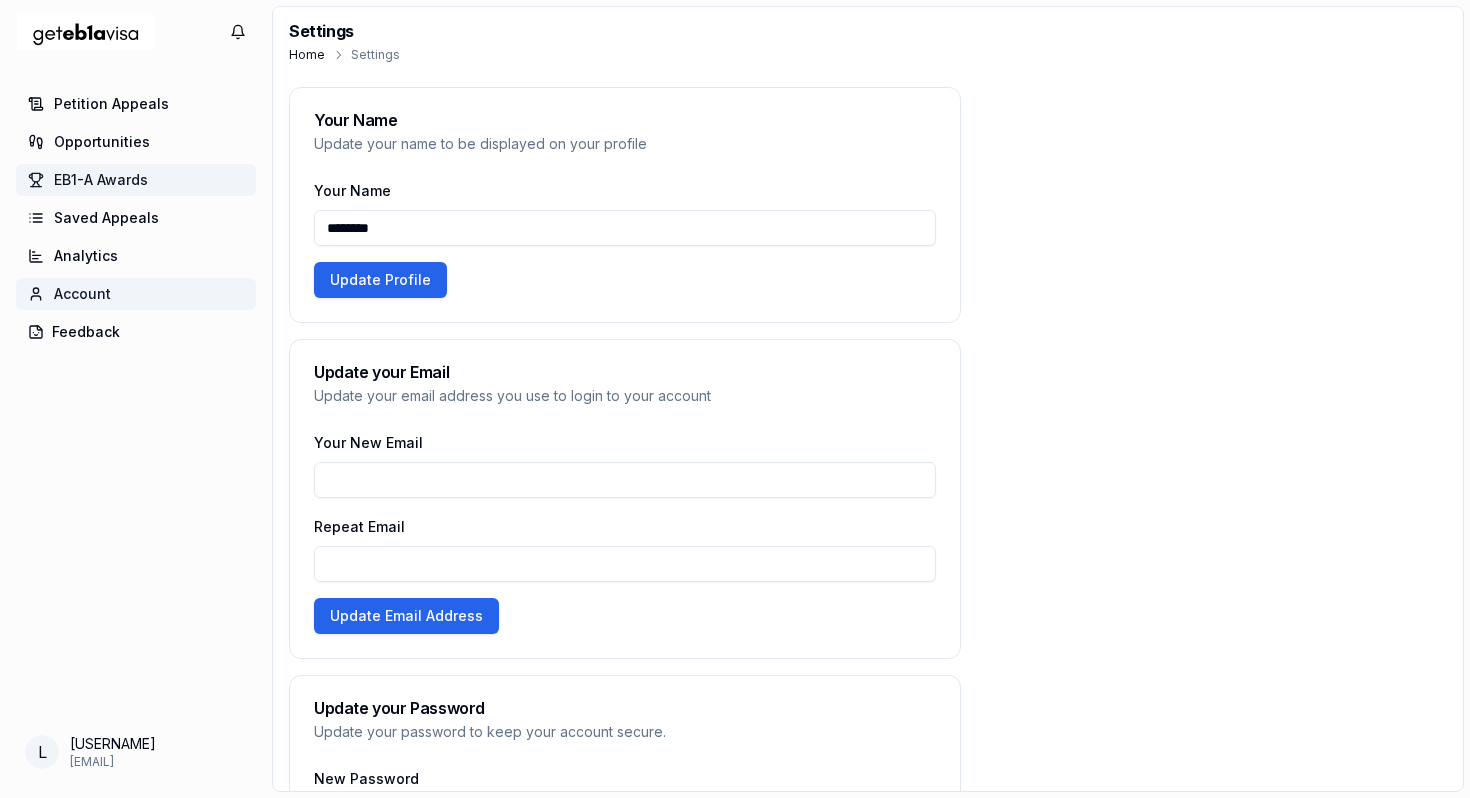 click on "EB1-A Awards" at bounding box center [136, 180] 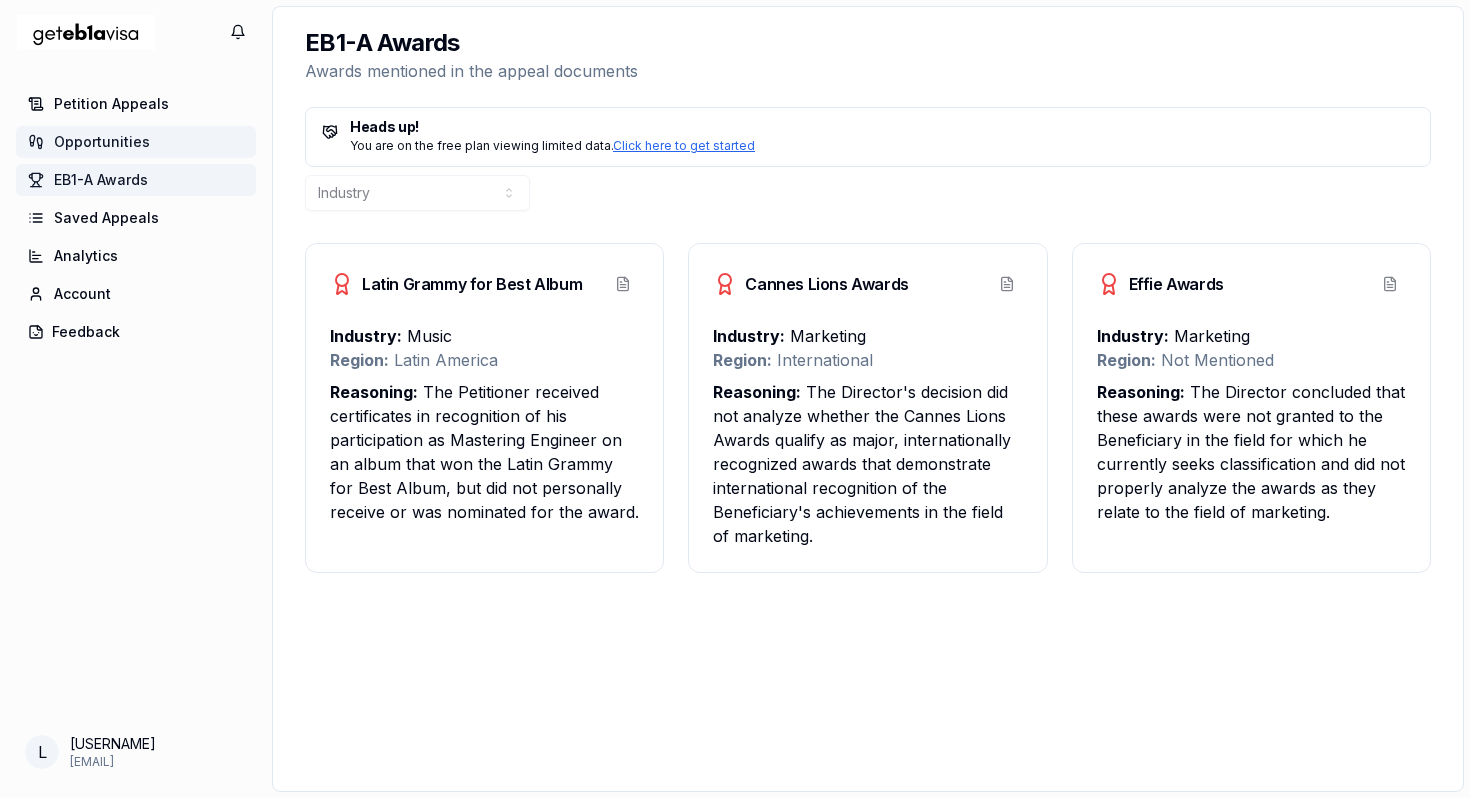 click on "Opportunities" at bounding box center [136, 142] 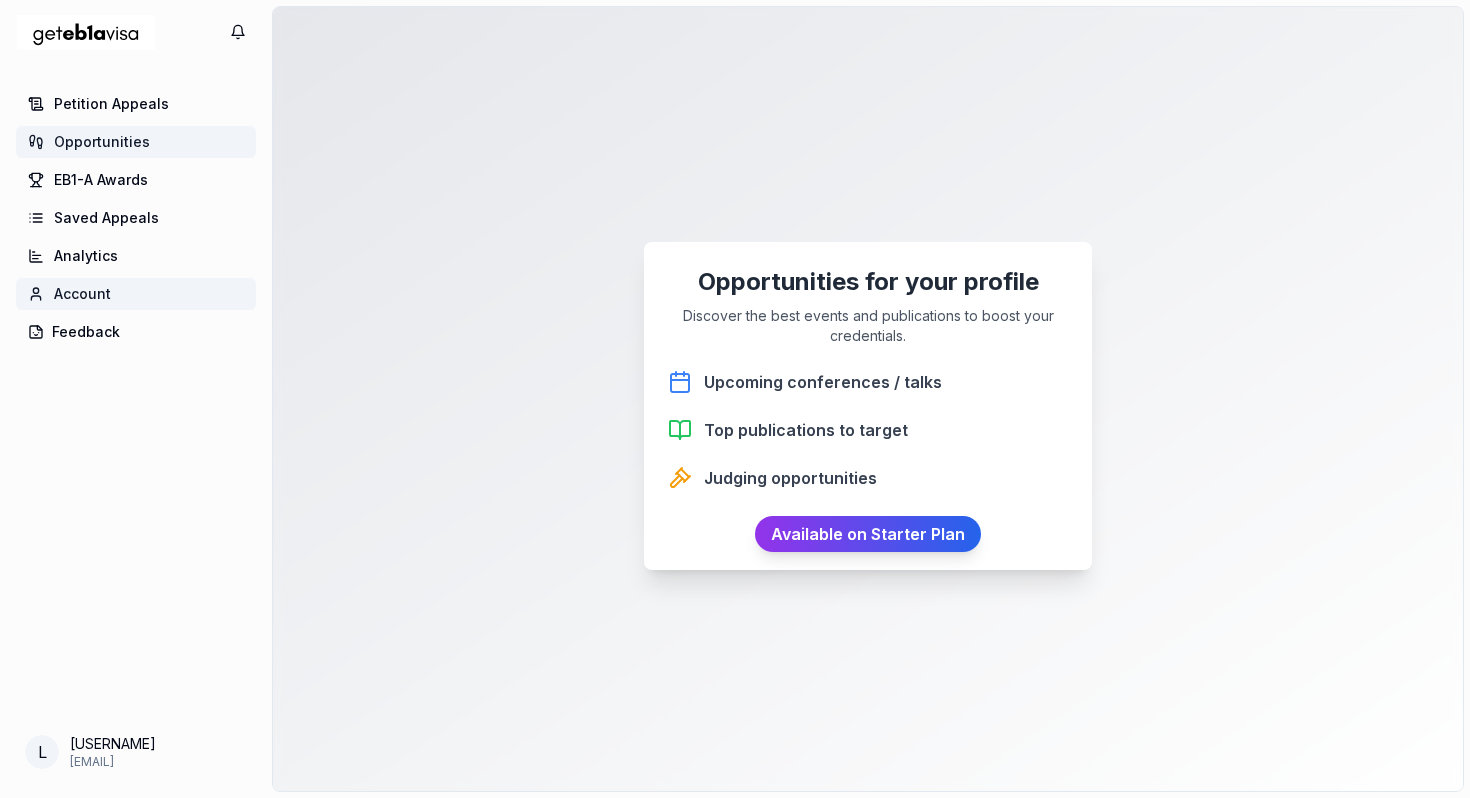 click on "Account" at bounding box center [136, 294] 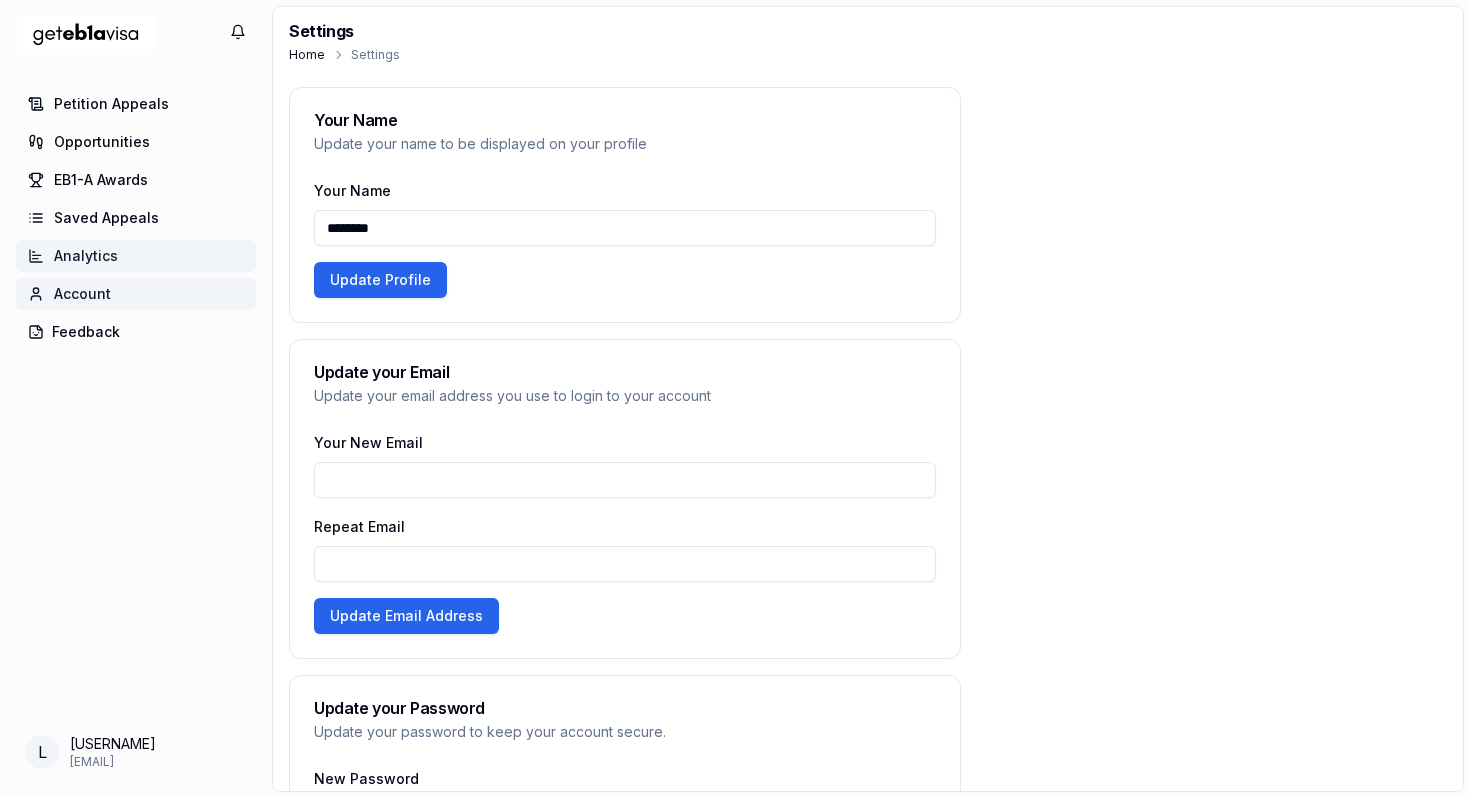 click on "Analytics" at bounding box center [136, 256] 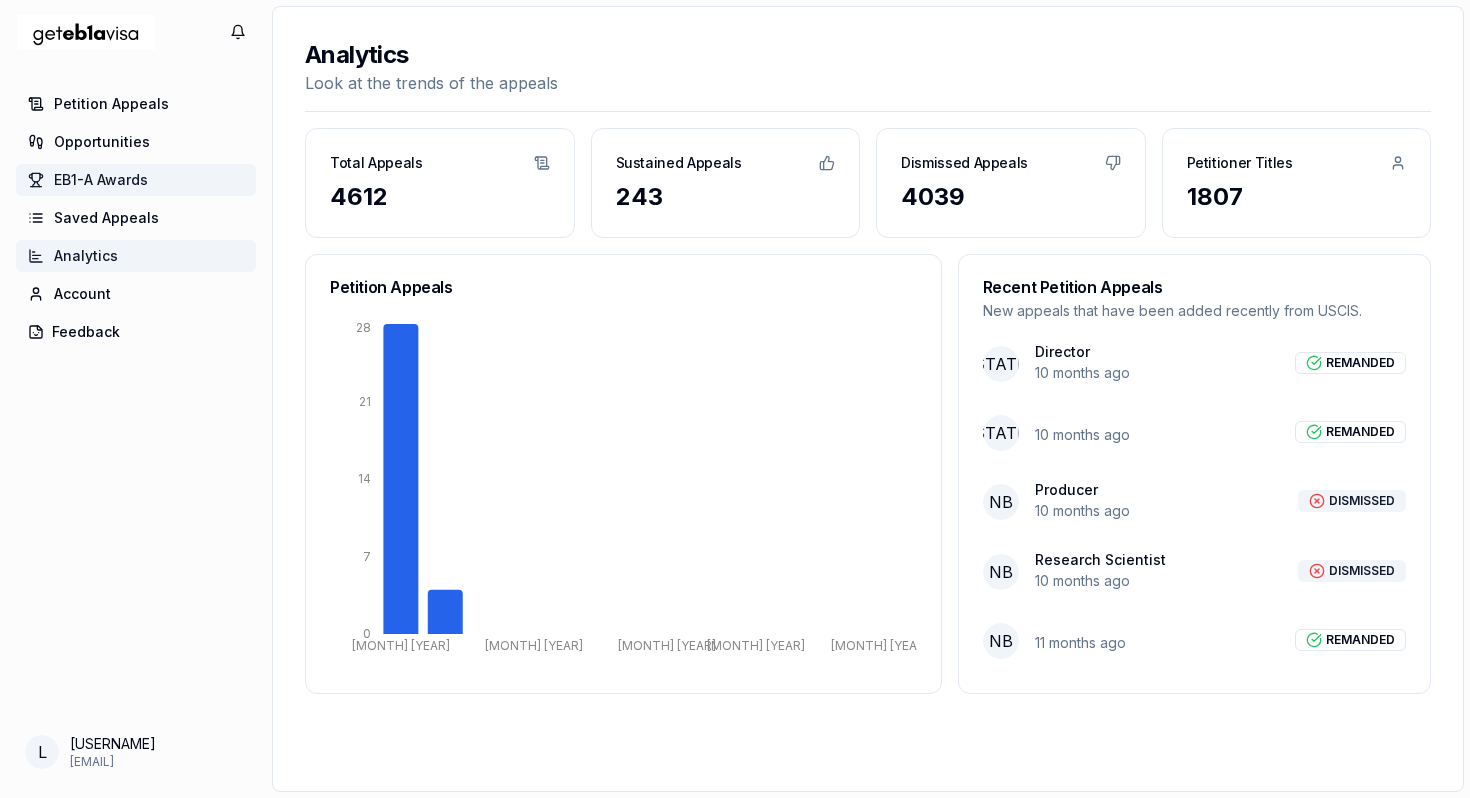 click on "EB1-A Awards" at bounding box center (136, 180) 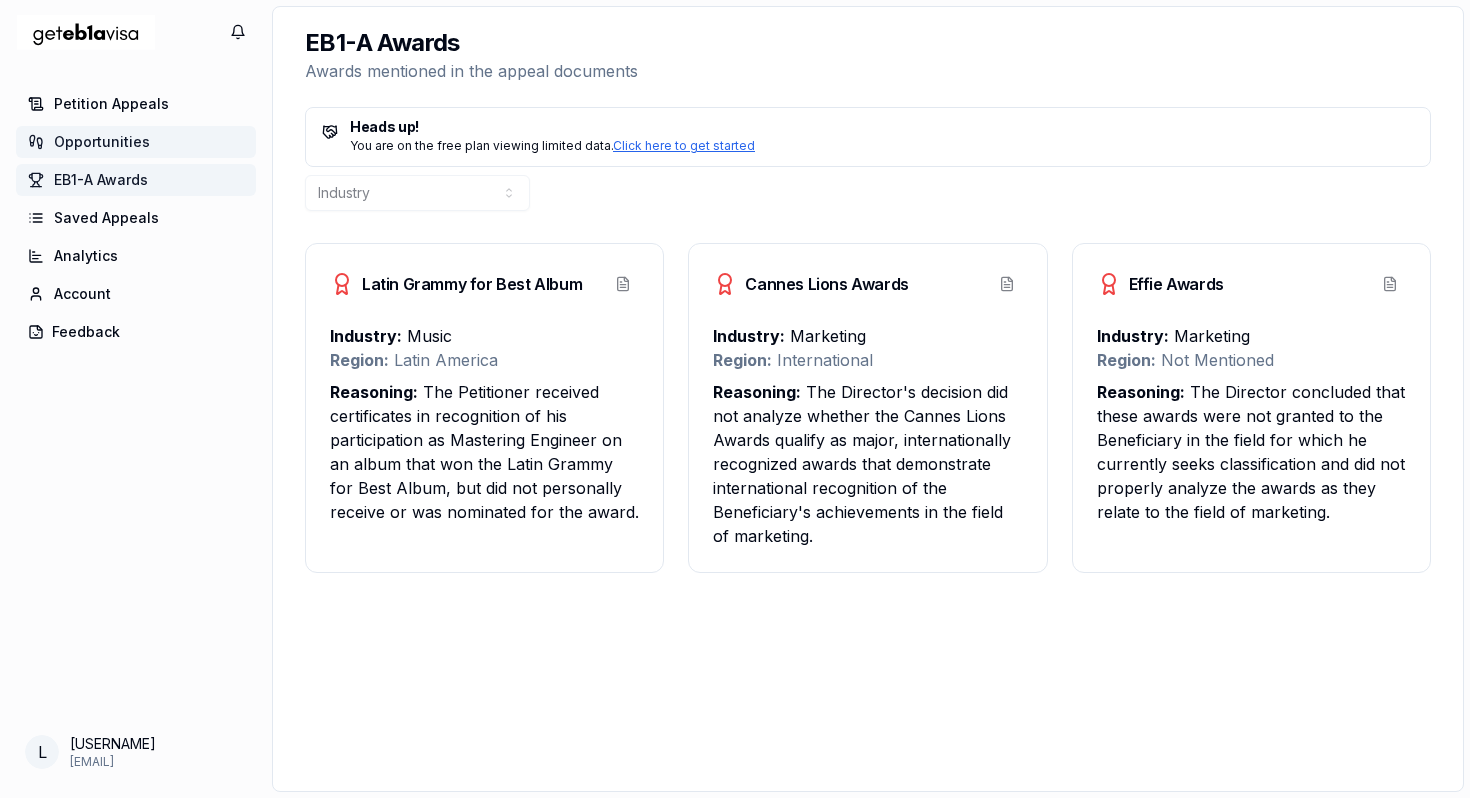 click on "Opportunities" at bounding box center (136, 142) 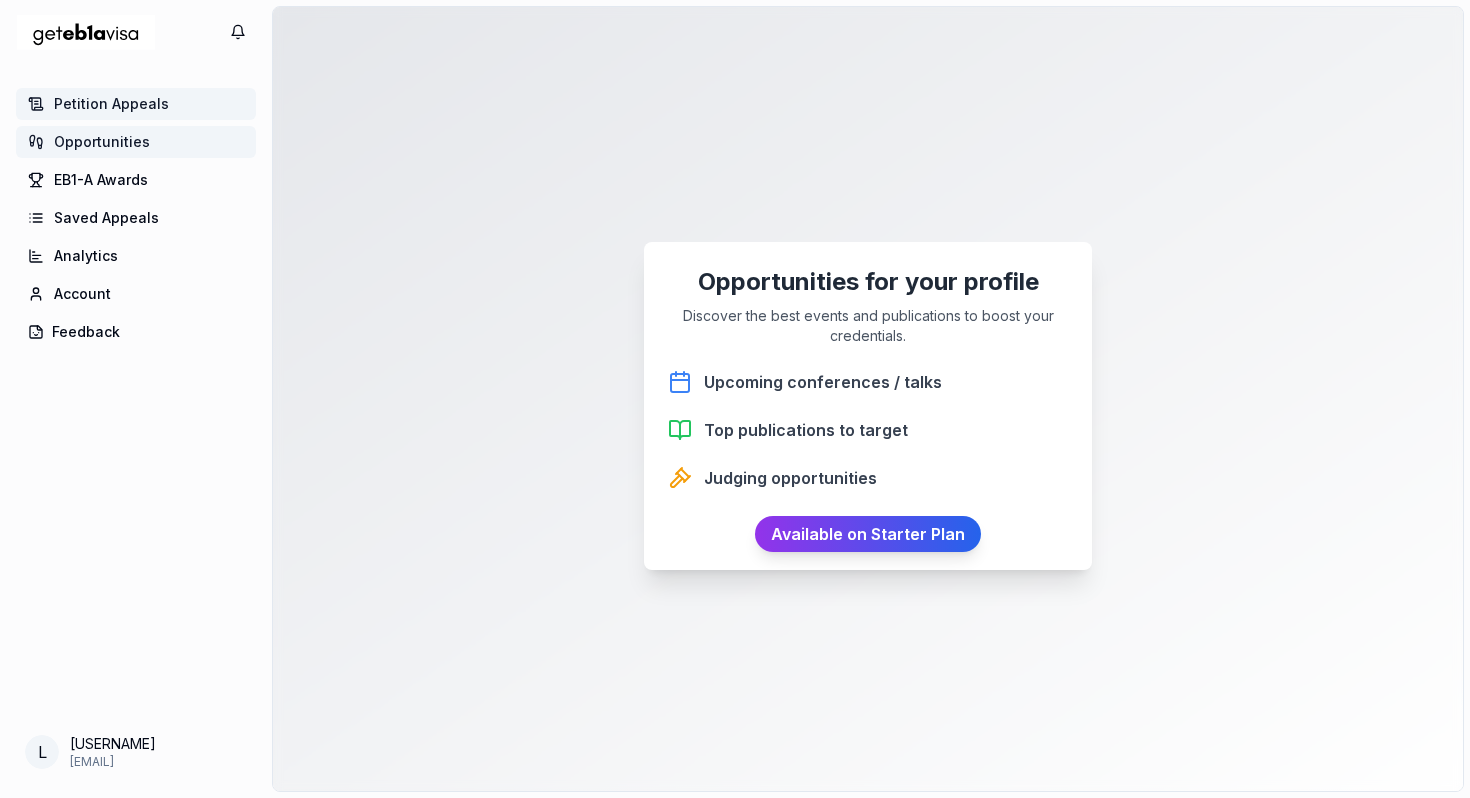 click on "Petition Appeals" at bounding box center [111, 104] 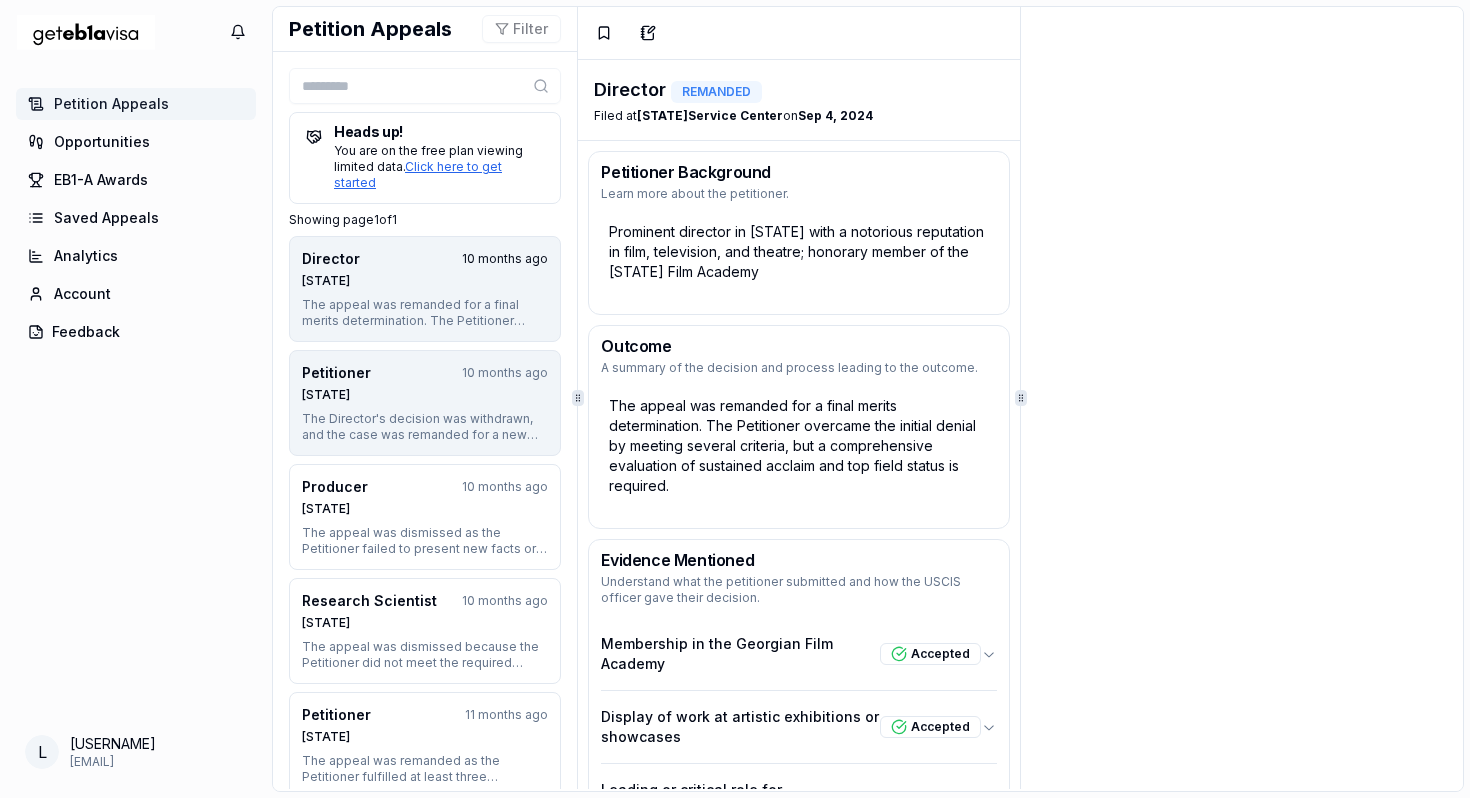 scroll, scrollTop: 14, scrollLeft: 0, axis: vertical 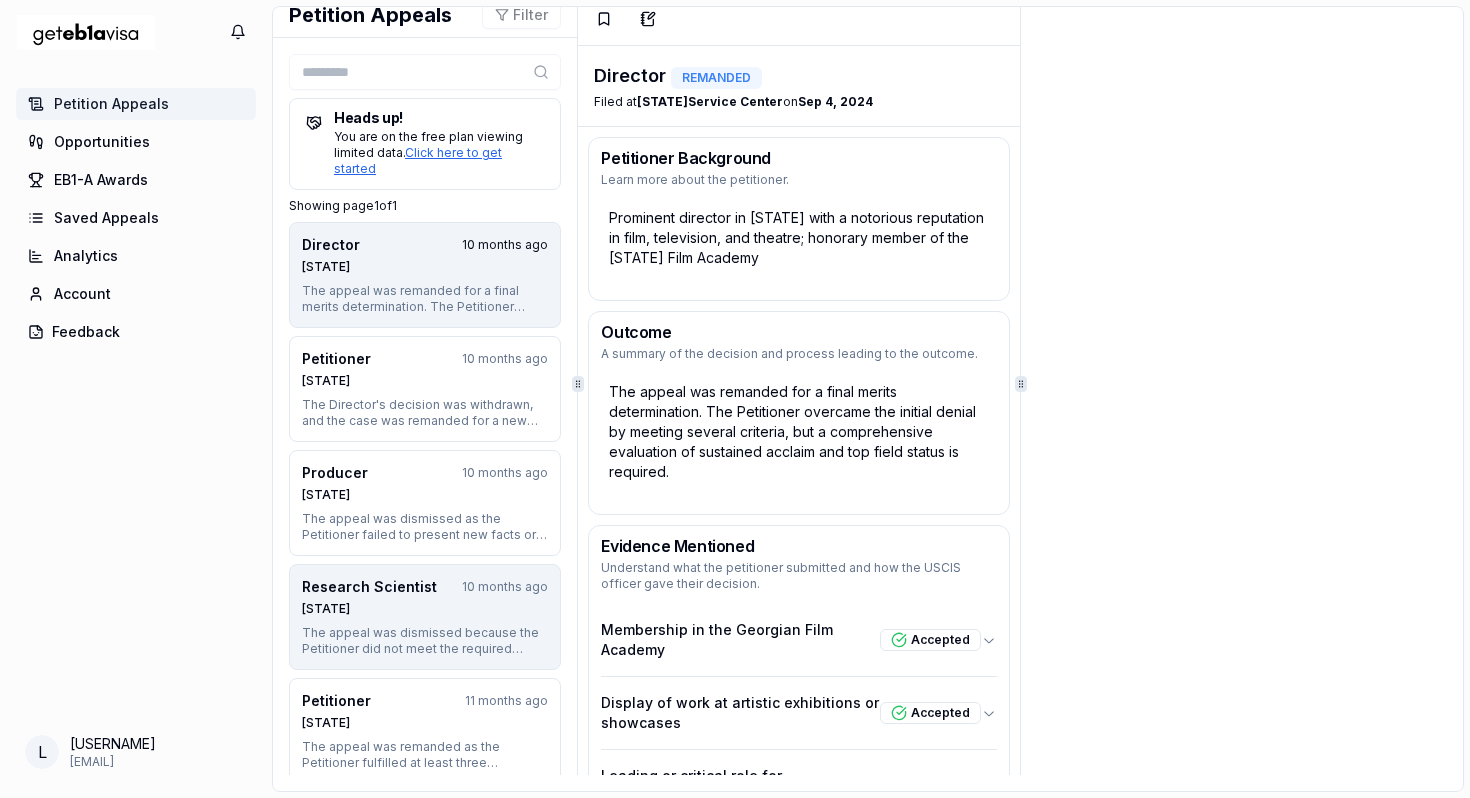click on "Nebraska" at bounding box center [425, 609] 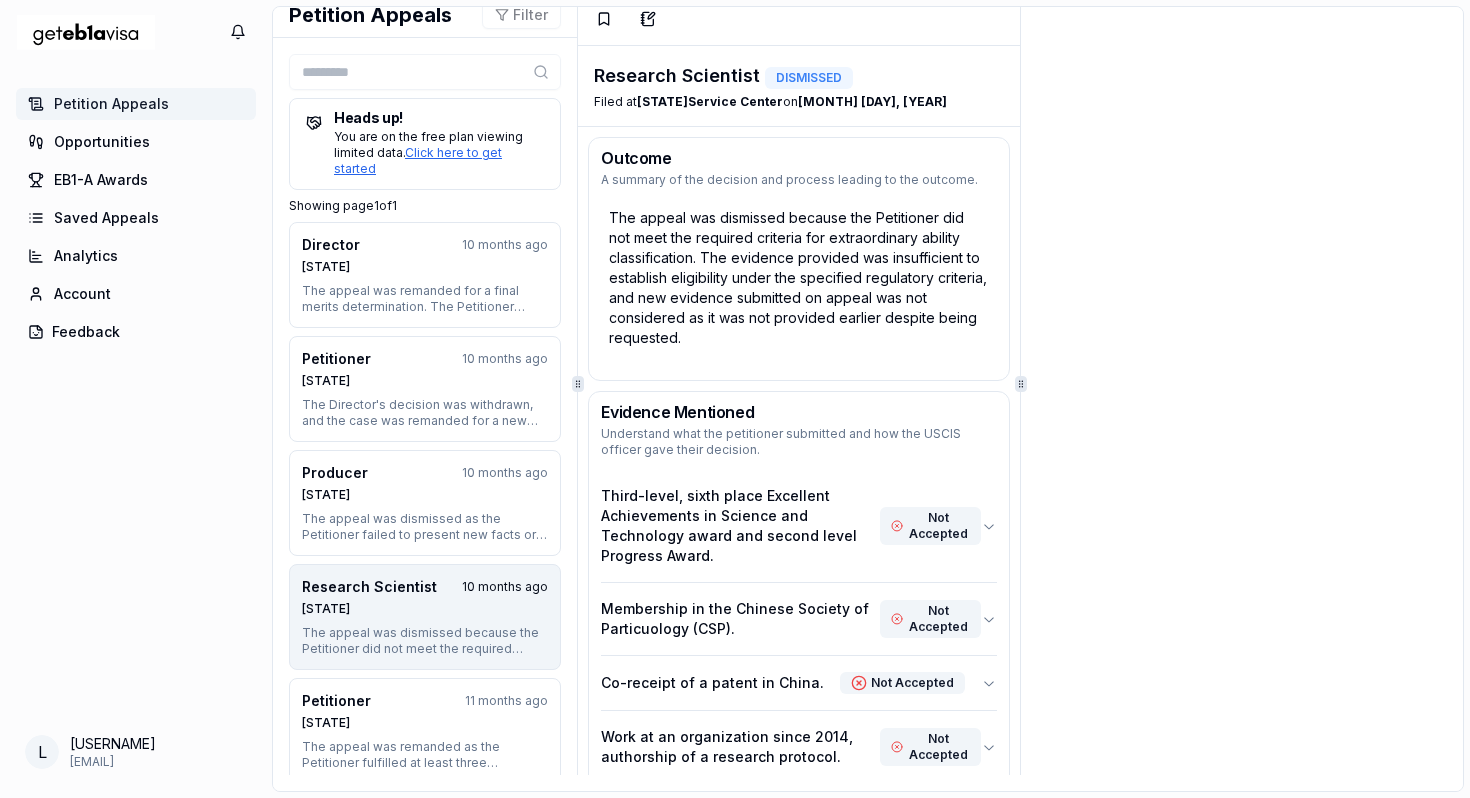 scroll, scrollTop: 0, scrollLeft: 0, axis: both 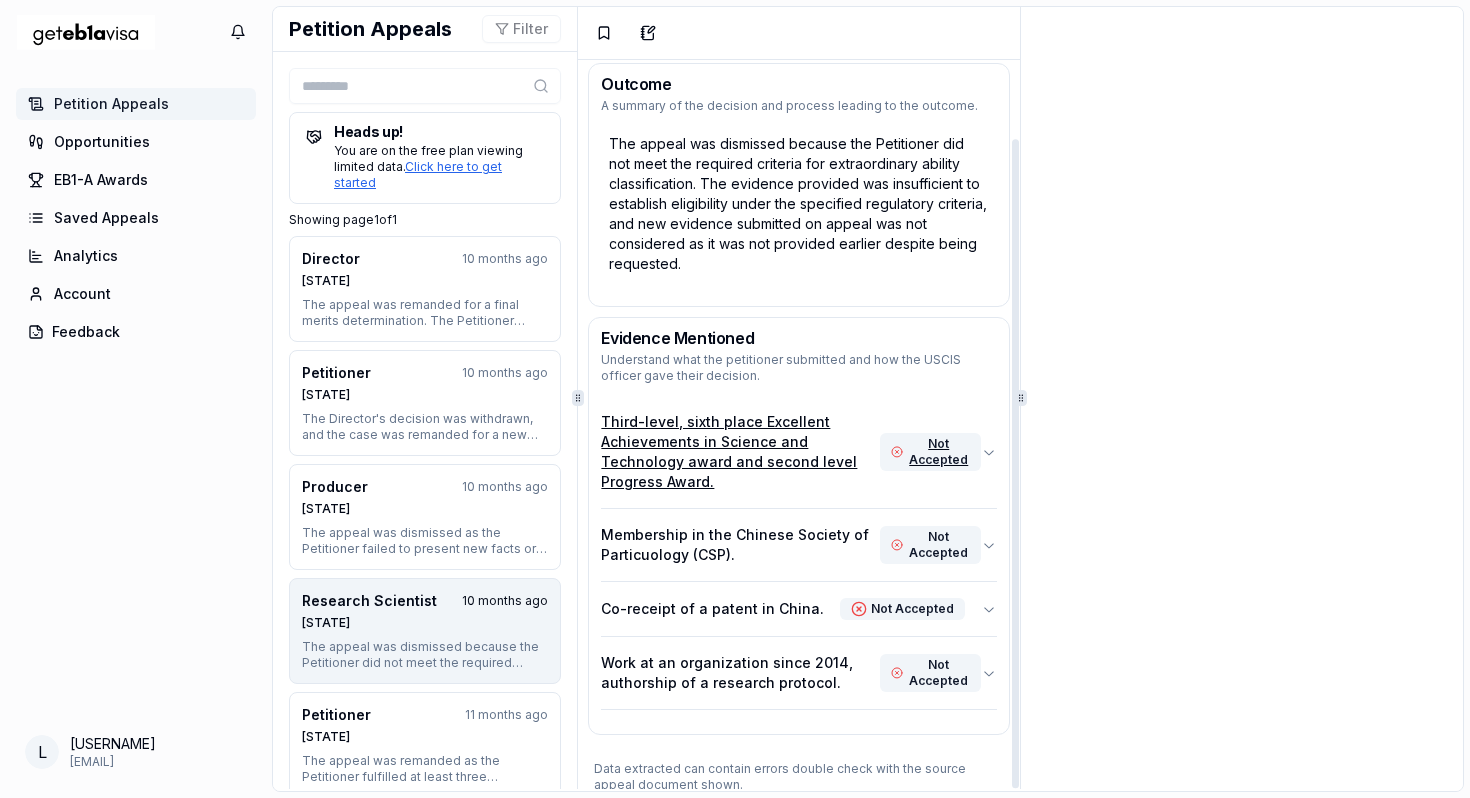 click on "Third-level, sixth place Excellent Achievements in Science and Technology award and second level Progress Award." at bounding box center (740, 452) 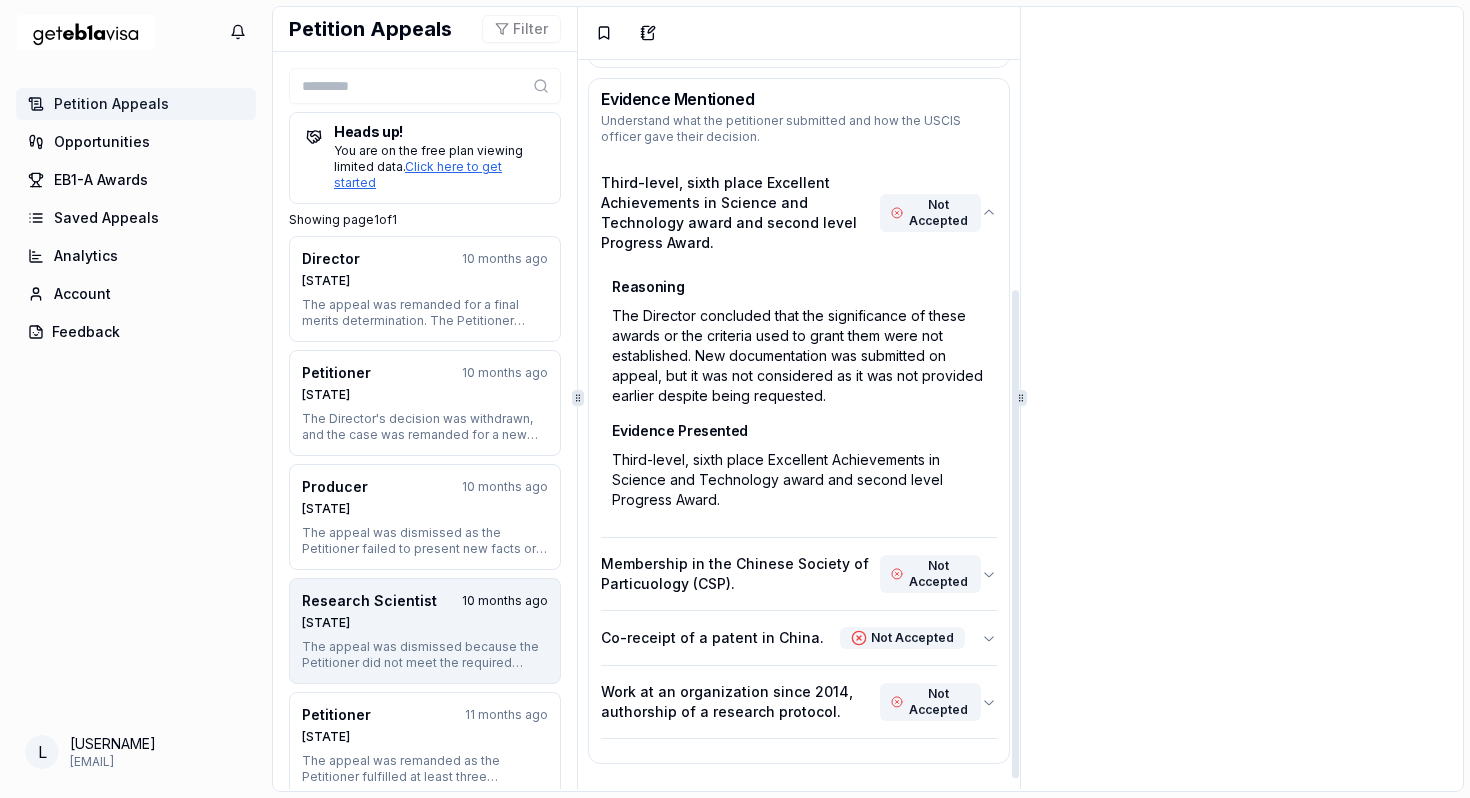 scroll, scrollTop: 356, scrollLeft: 0, axis: vertical 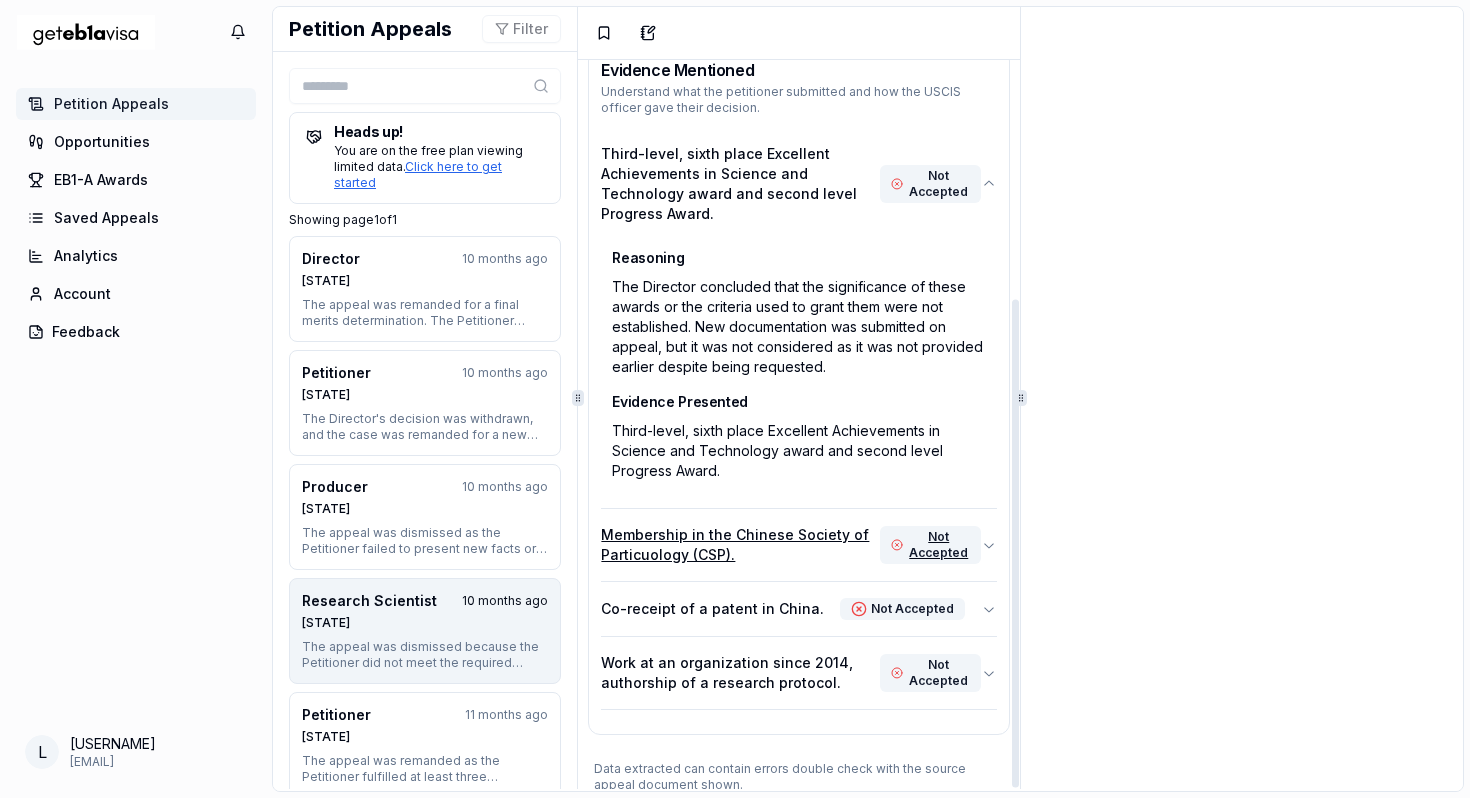 click on "Membership in the Chinese Society of Particuology (CSP)." at bounding box center (740, 545) 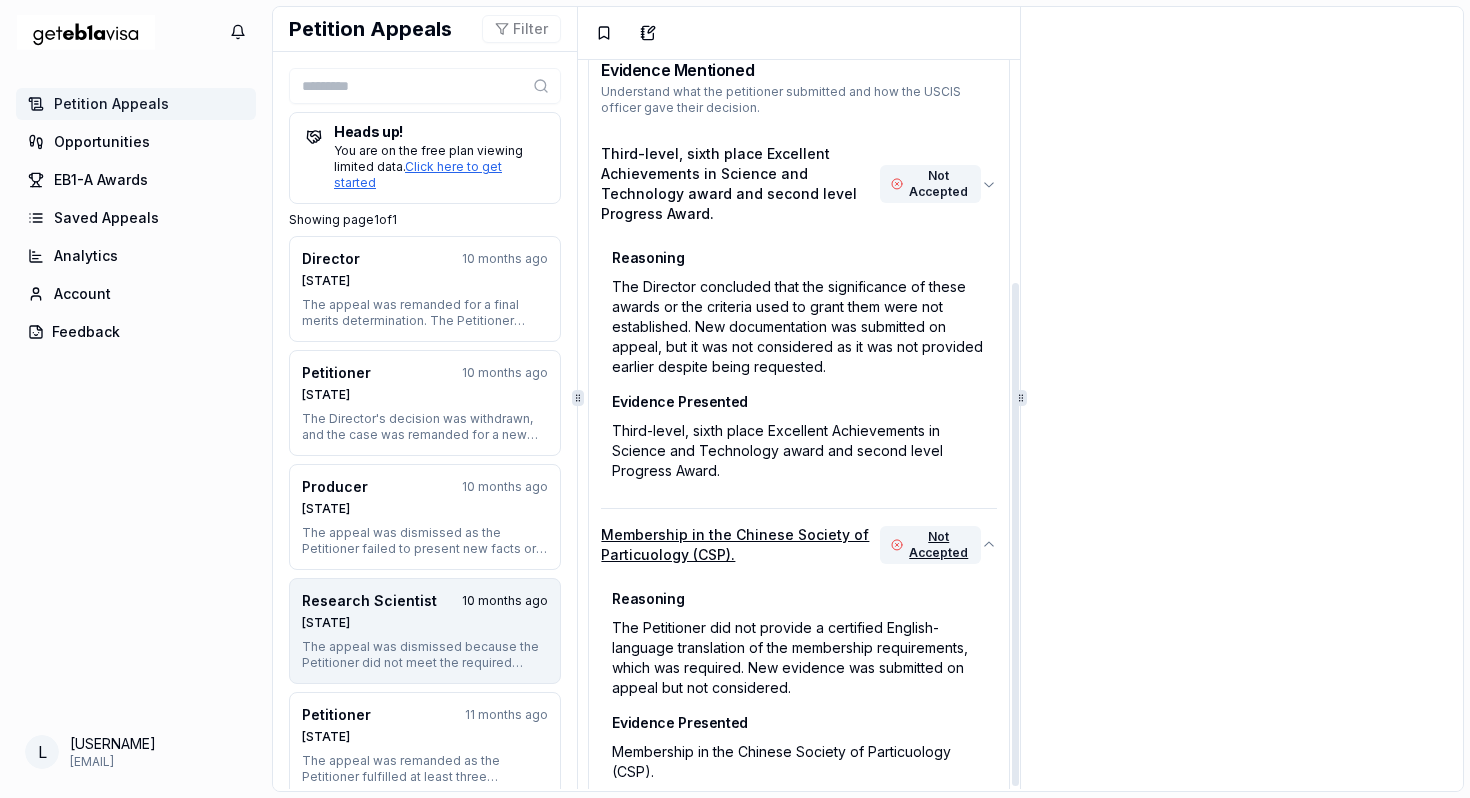 scroll, scrollTop: 316, scrollLeft: 0, axis: vertical 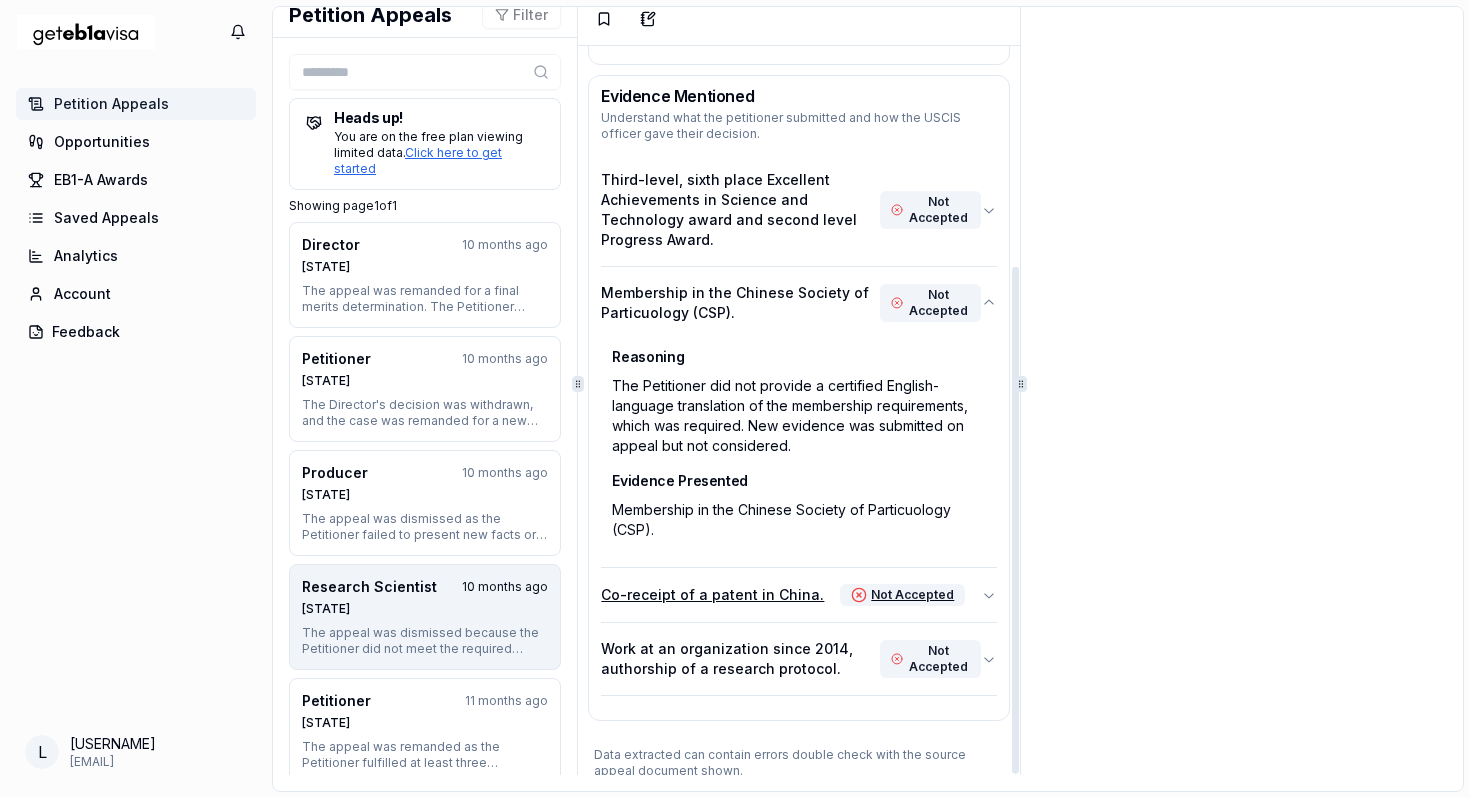 click on "Co-receipt of a patent in China." at bounding box center (712, 595) 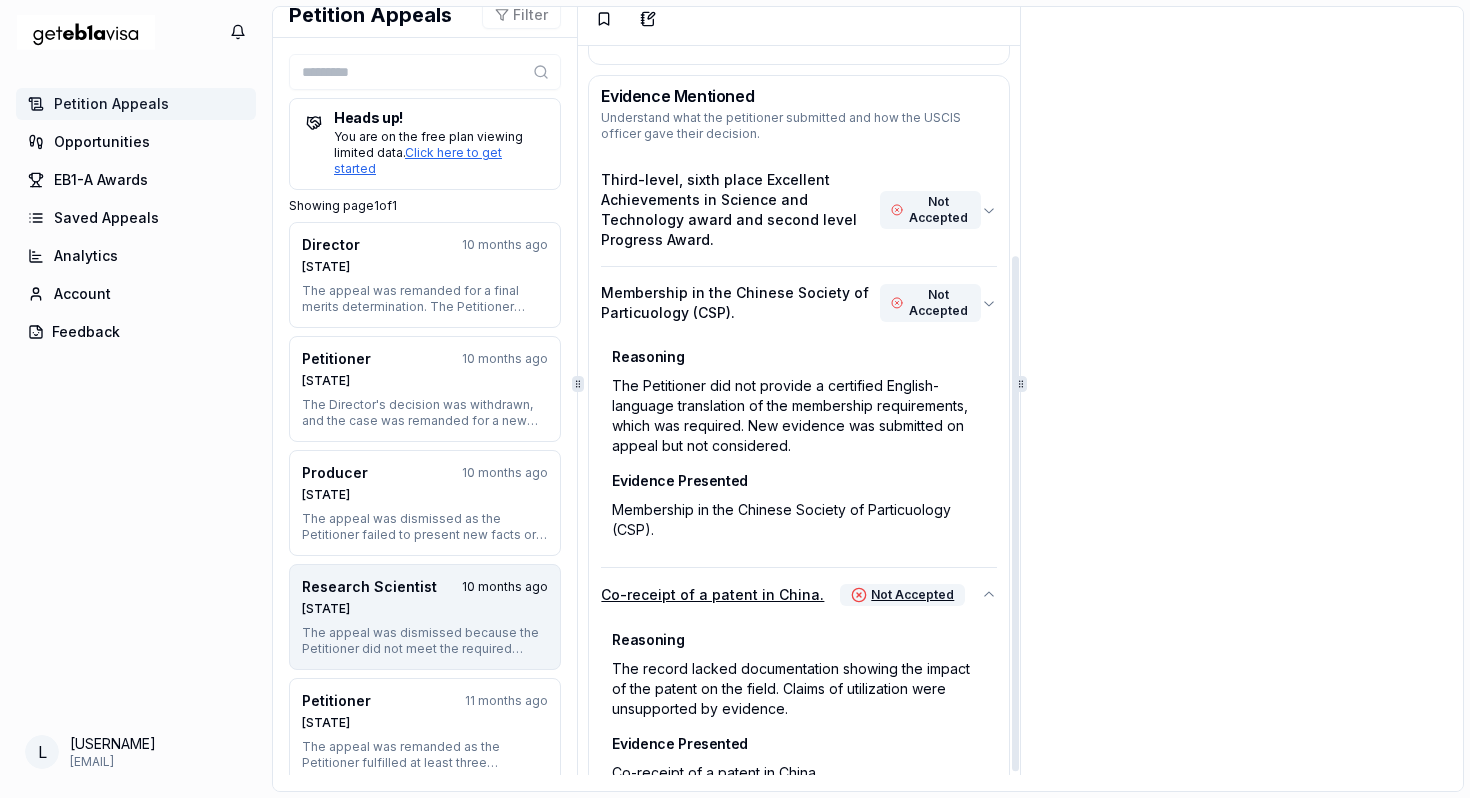 scroll, scrollTop: 276, scrollLeft: 0, axis: vertical 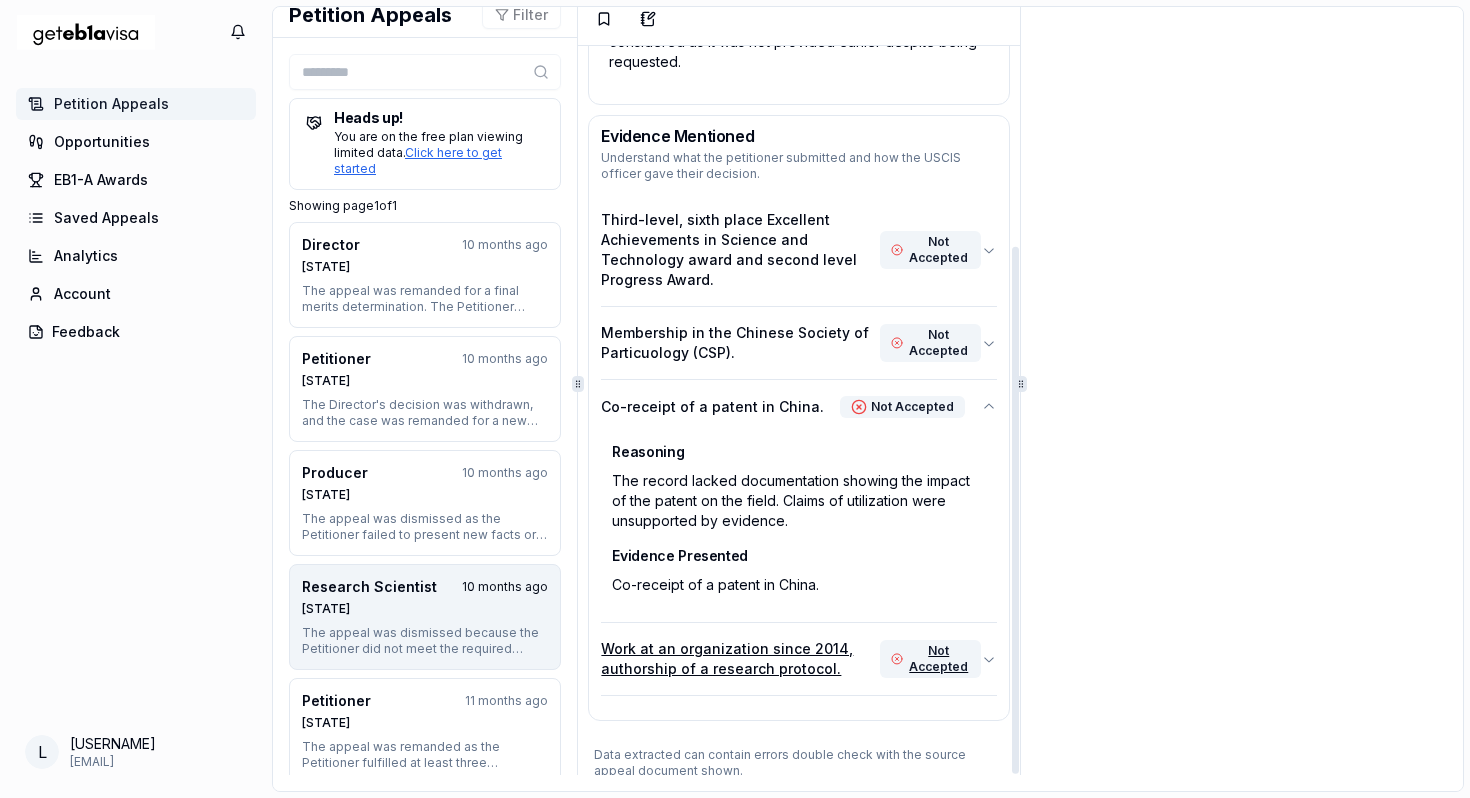 click on "Work at an organization since 2014, authorship of a research protocol." at bounding box center [740, 659] 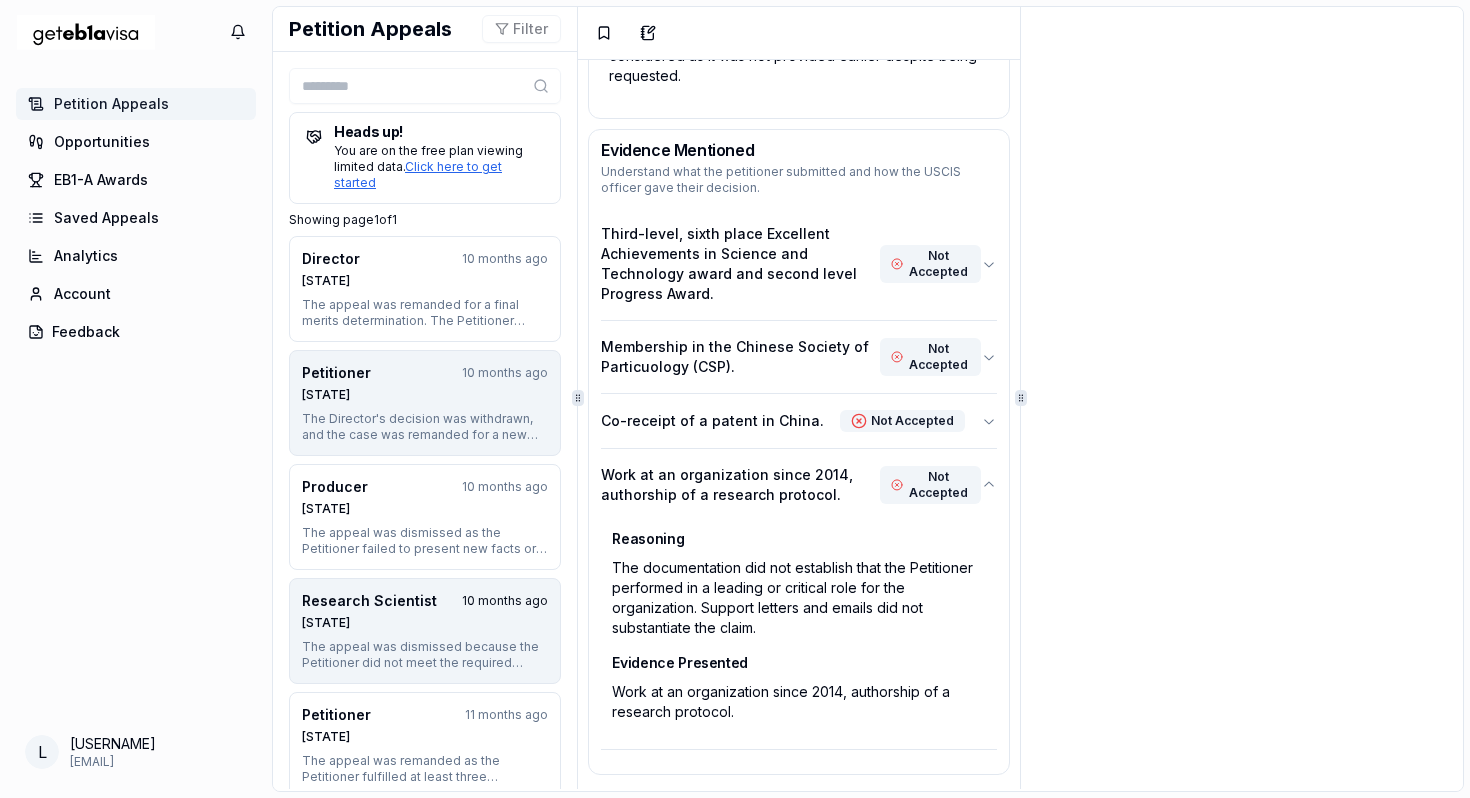 scroll, scrollTop: 14, scrollLeft: 0, axis: vertical 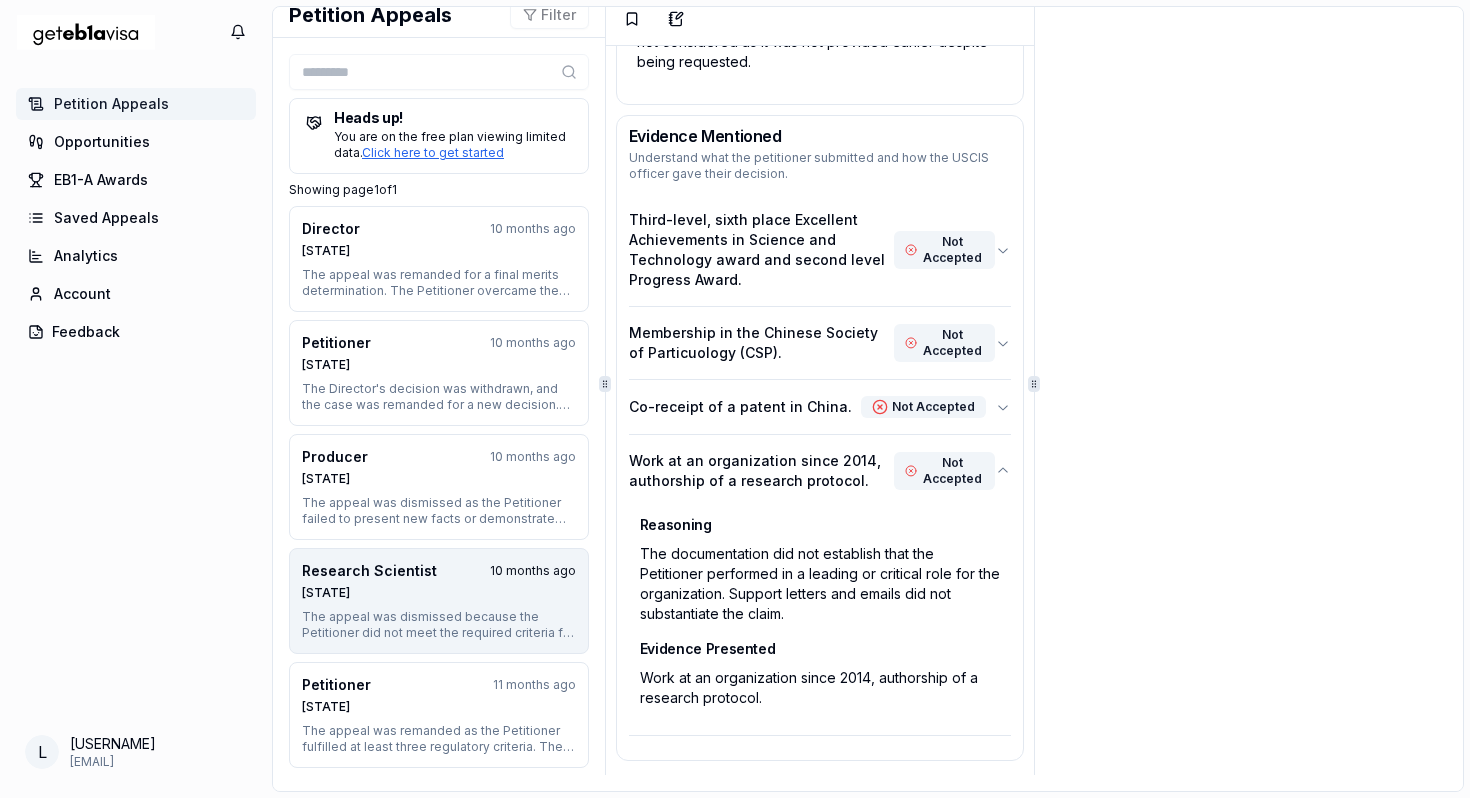 click at bounding box center [605, 384] 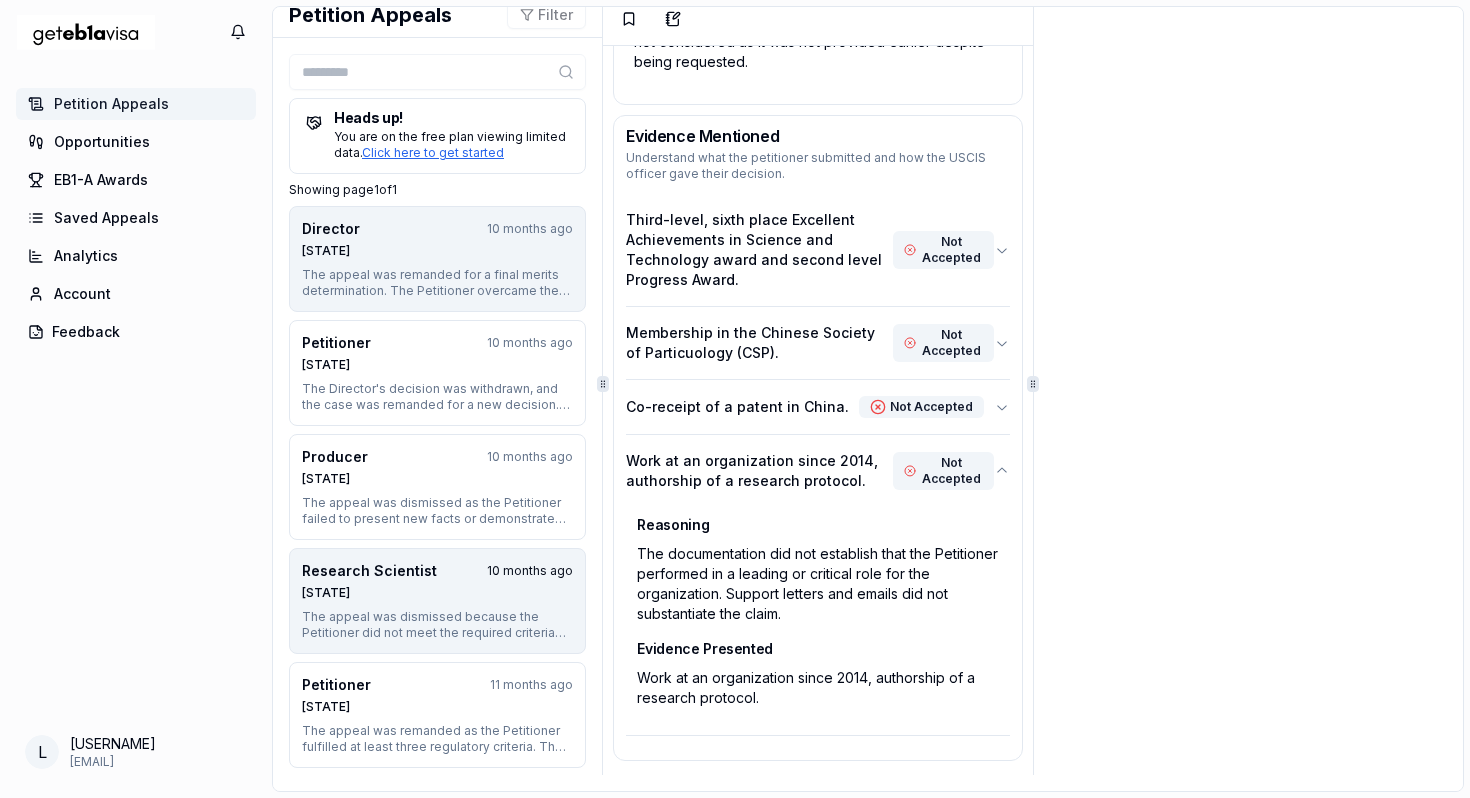 scroll, scrollTop: 0, scrollLeft: 0, axis: both 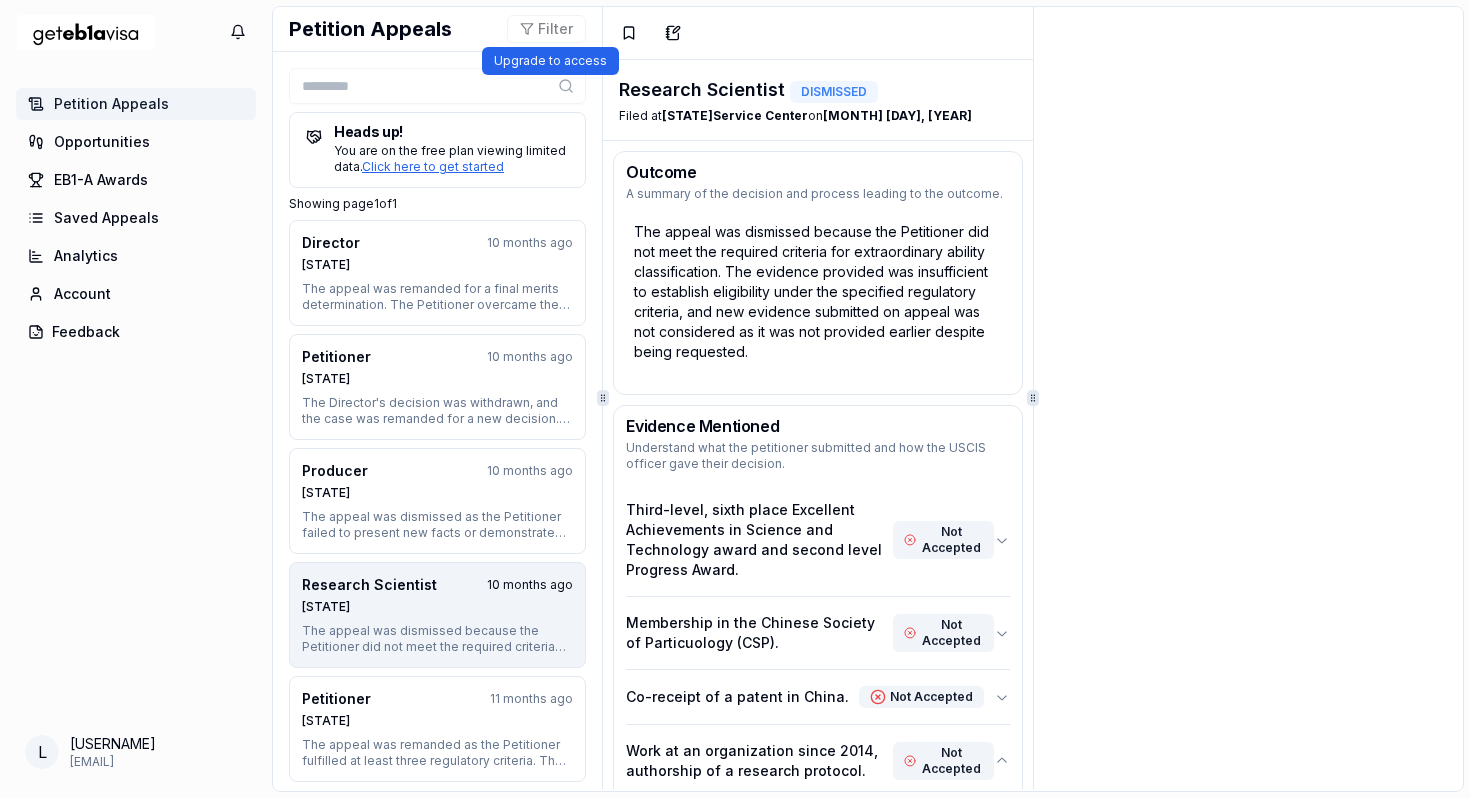 click on "Upgrade to access" at bounding box center (550, 61) 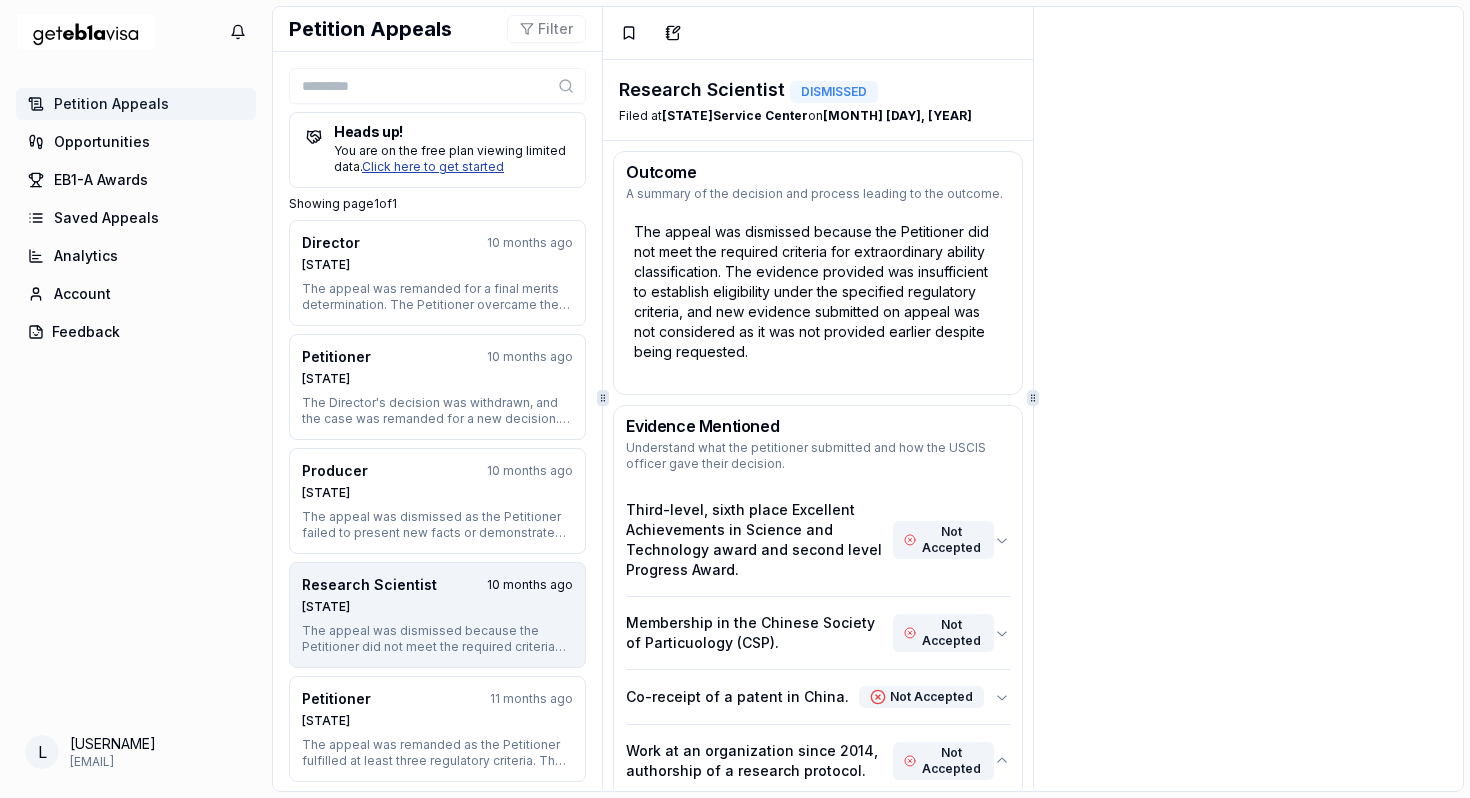 click on "Click here to get started" at bounding box center [433, 166] 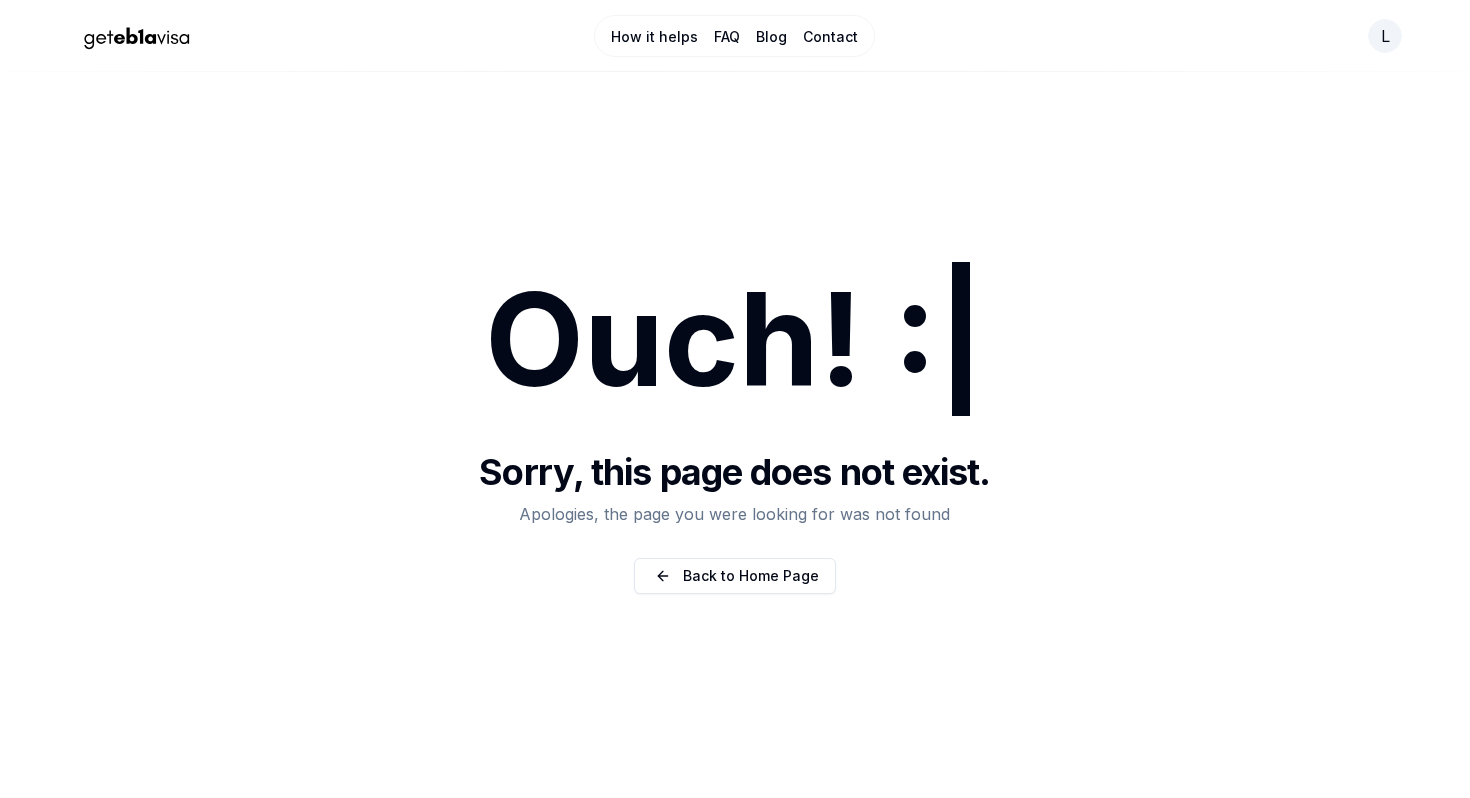 scroll, scrollTop: 0, scrollLeft: 0, axis: both 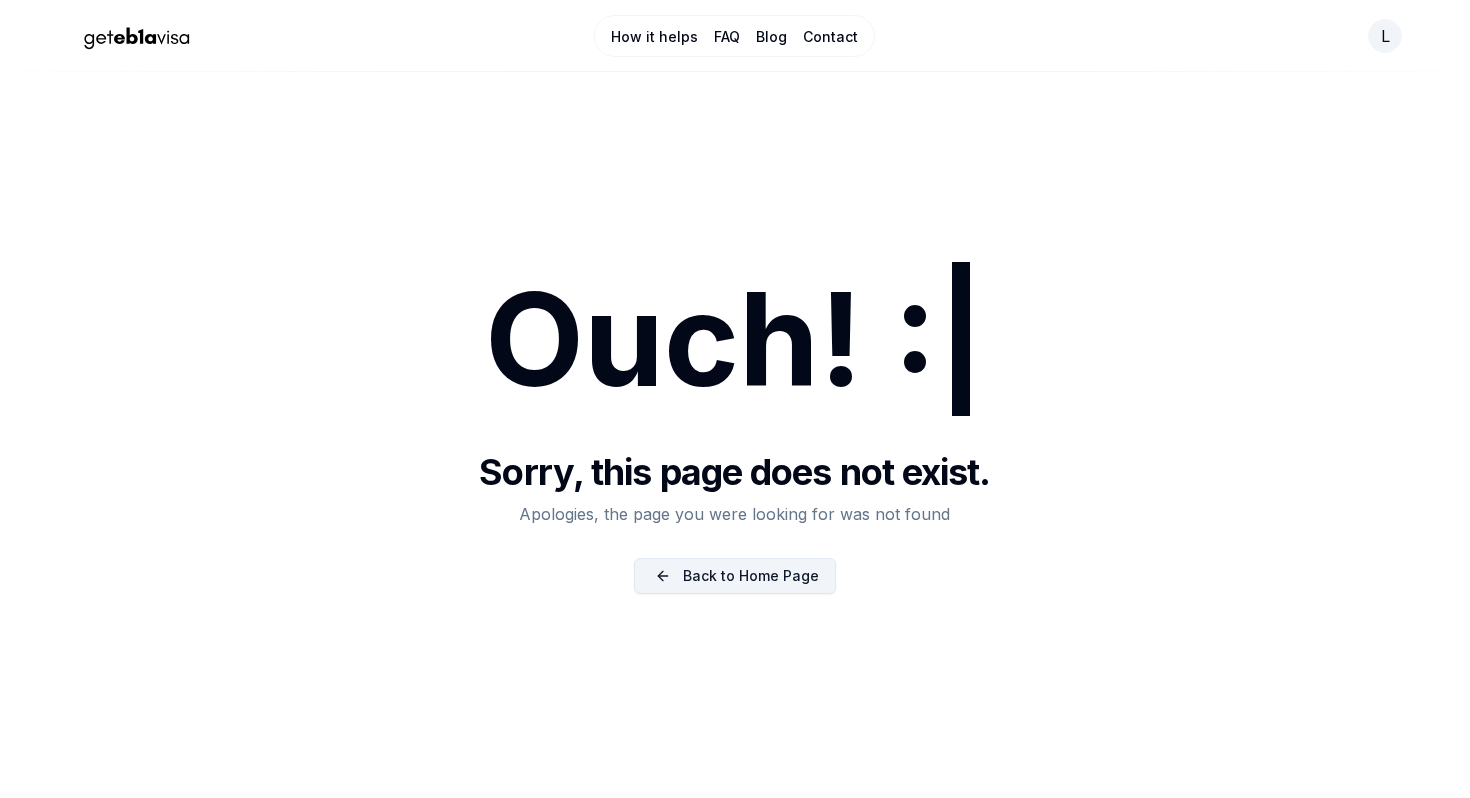 click on "Back to Home Page" at bounding box center (735, 576) 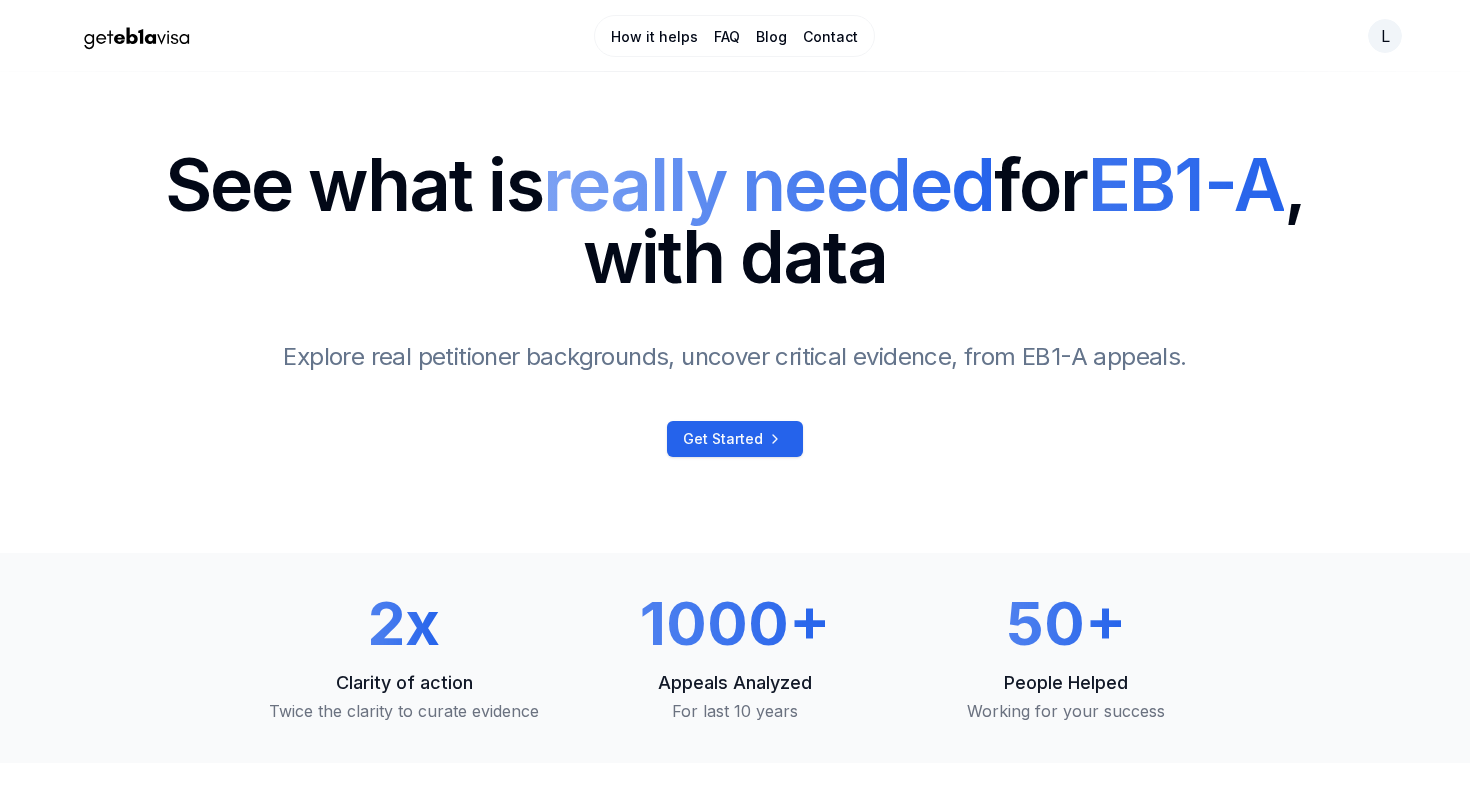 scroll, scrollTop: 0, scrollLeft: 0, axis: both 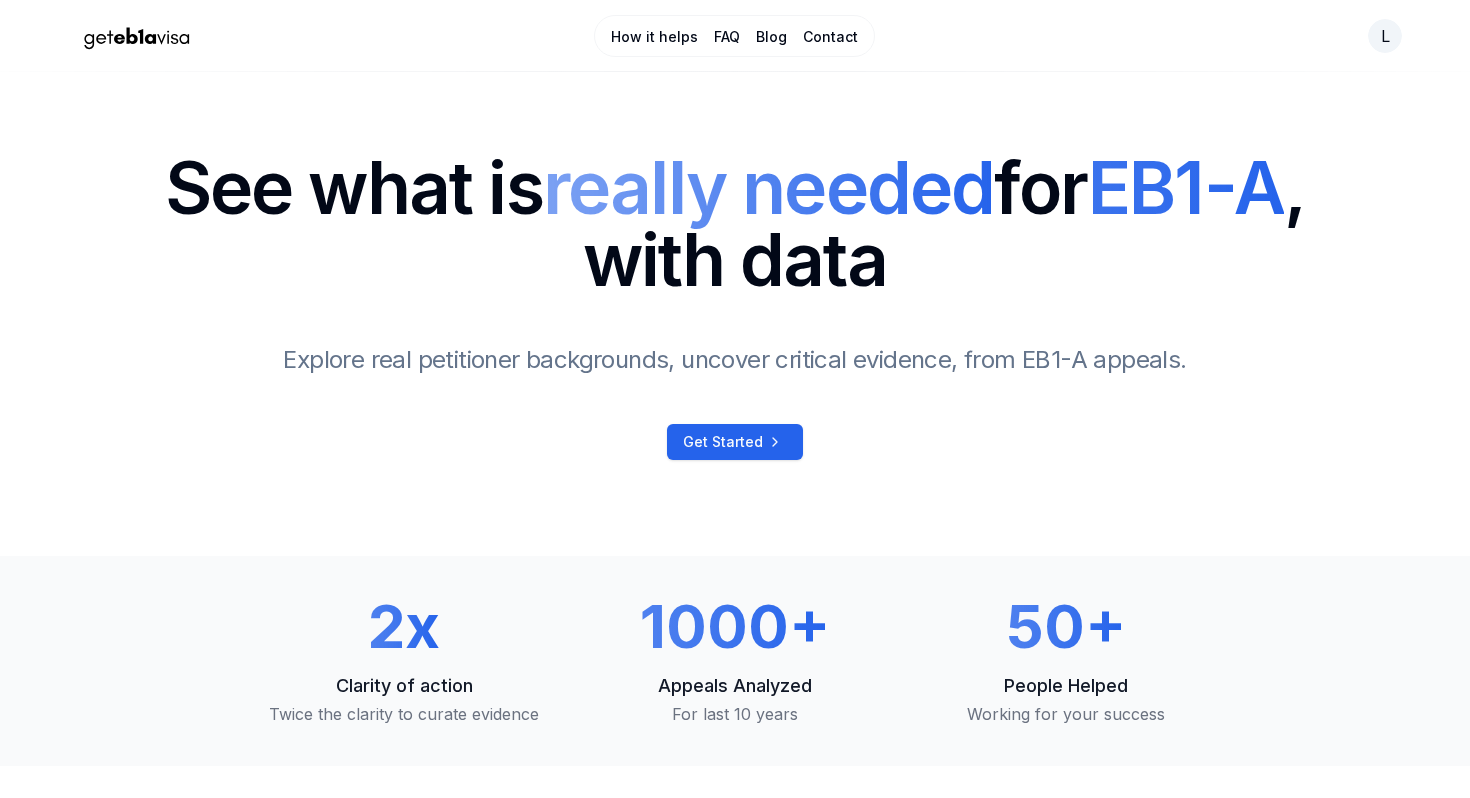 click at bounding box center [137, 36] 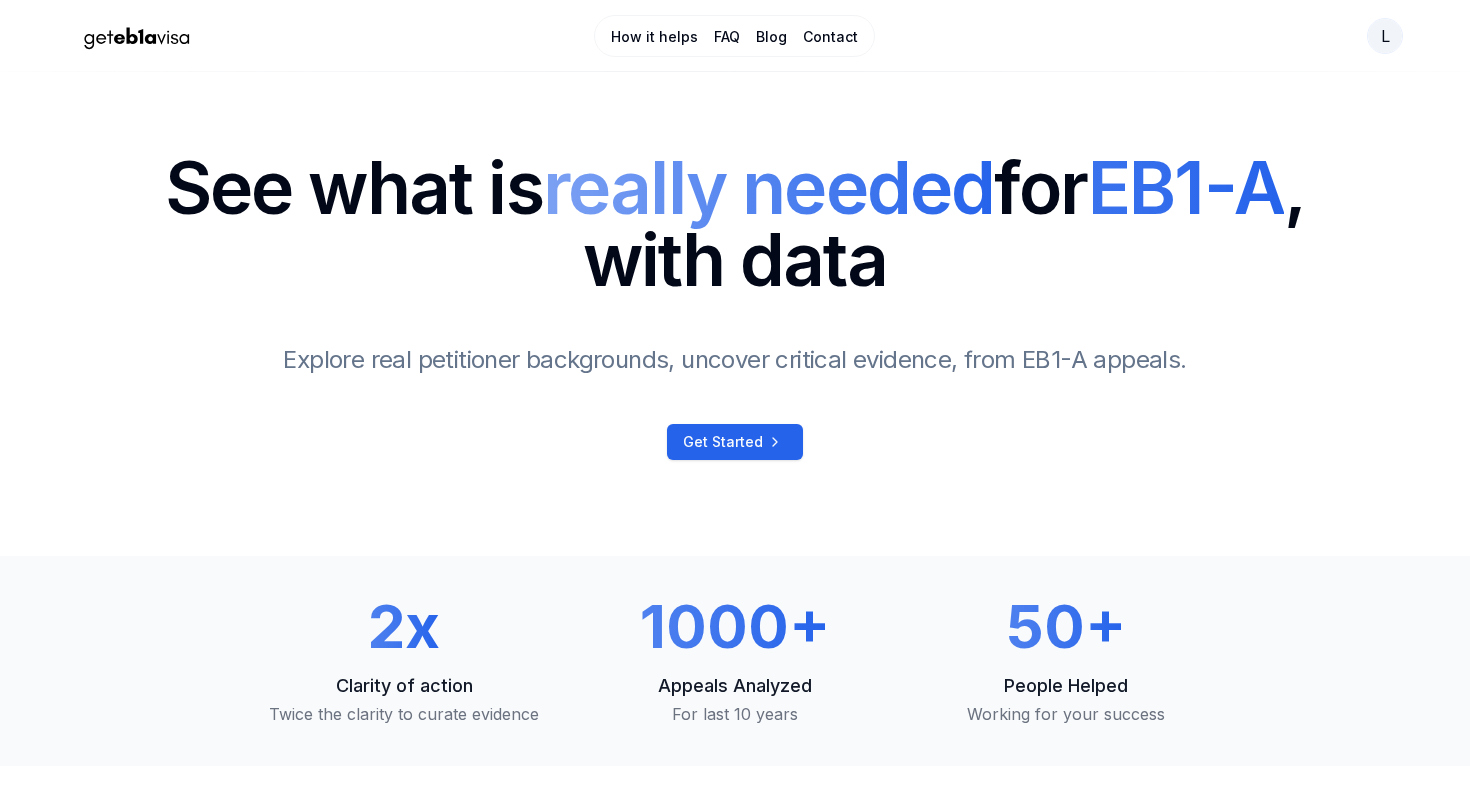 click on "How it helps FAQ Blog Contact l See what is  really needed  for  EB1-A ,  with data Explore real petitioner backgrounds, uncover critical evidence, from EB1-A appeals. Get Started  2x  Clarity of action Twice the clarity to curate evidence  1000+  Appeals Analyzed For last 10 years  50+  People Helped Working for your success Take an interactive tour See the experience and how it will help you See how the platform helps you in your journey No matter where you are in your journey our platform can assist you Looking to pursue in the future Actively working on my petition Looking to pursue in the future Interested to learn about the petitioners and evidence Inside view of USCIS decisions Low initial cost compared to lawyer fees Evidence-based tips for profile building Insights on applicant backgrounds Understanding reasons for denials Actively working on my petition Seeking to improve the petition's effectiveness Inside view of USCIS decisions Strengthen the story around the evidence Profile Opportunities ." at bounding box center [735, 2929] 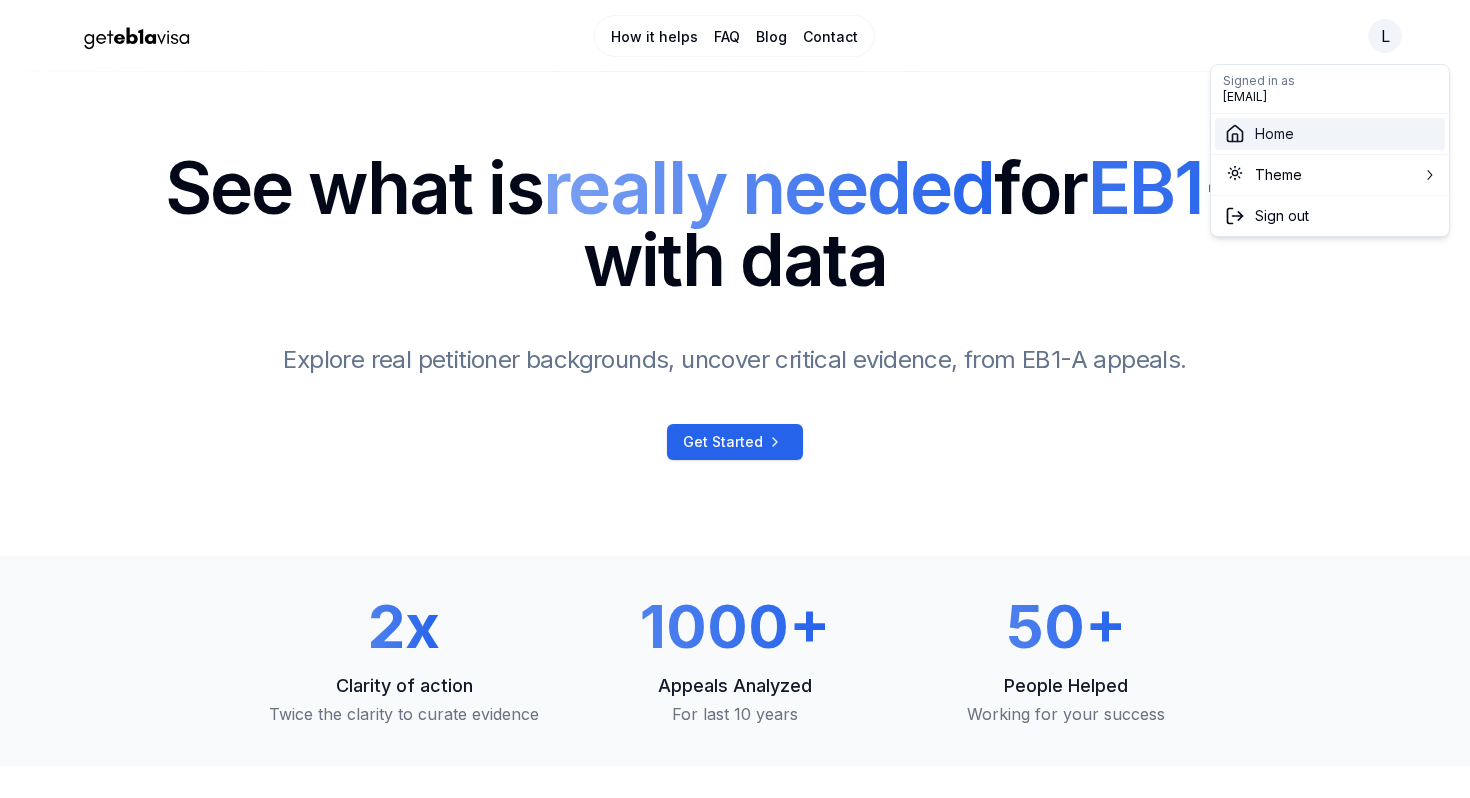 click on "Home" at bounding box center [1330, 134] 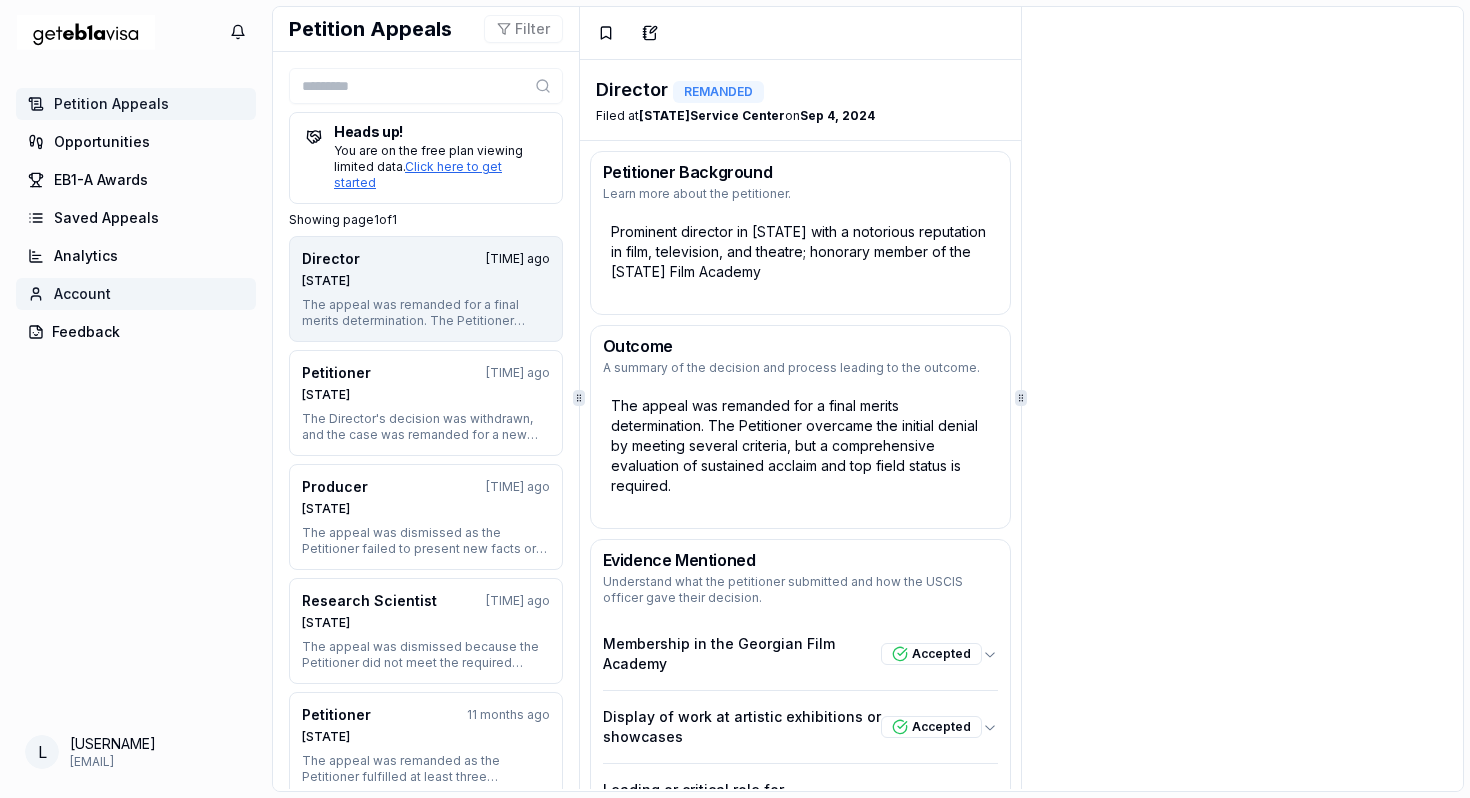 click on "Account" at bounding box center [136, 294] 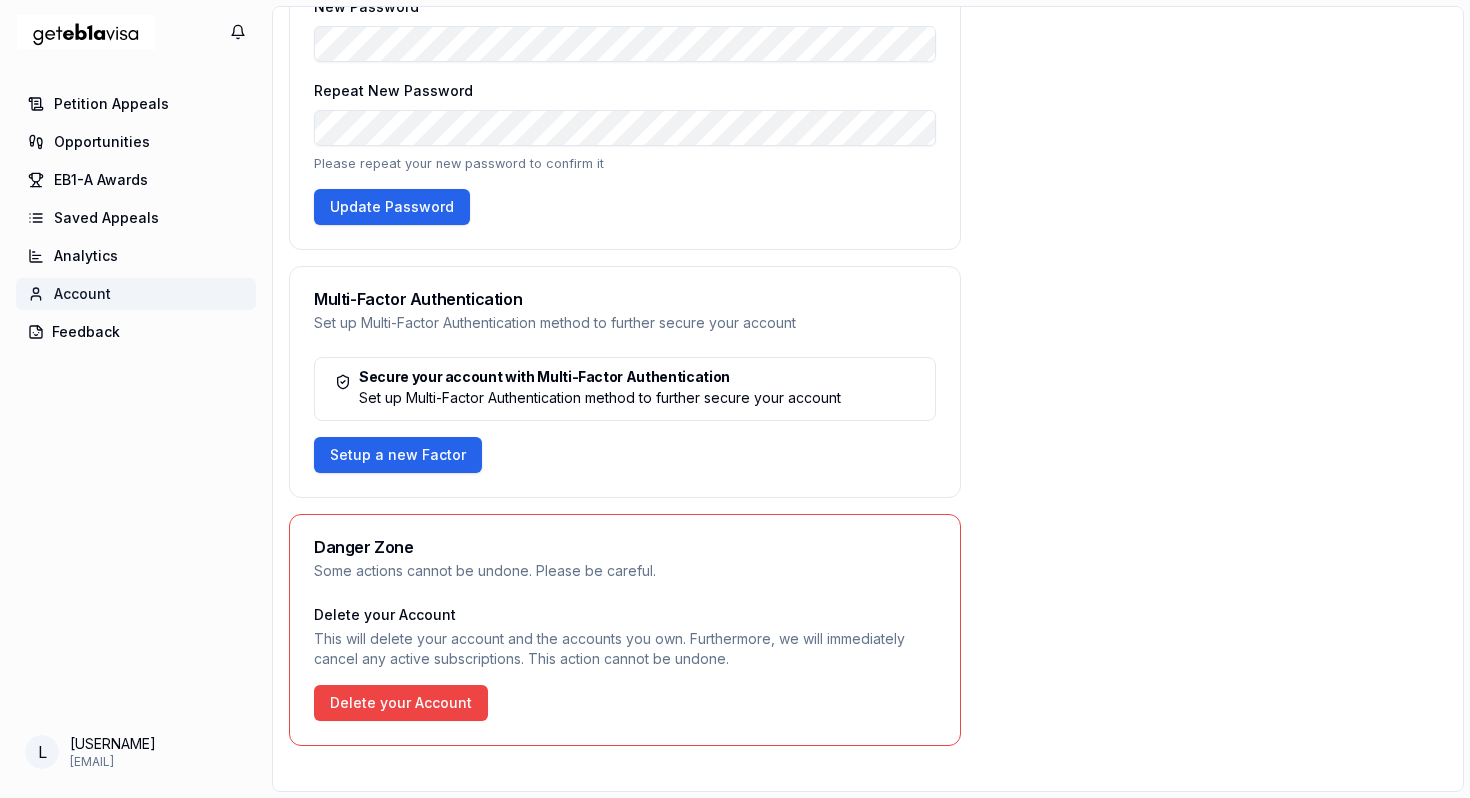 scroll, scrollTop: 817, scrollLeft: 0, axis: vertical 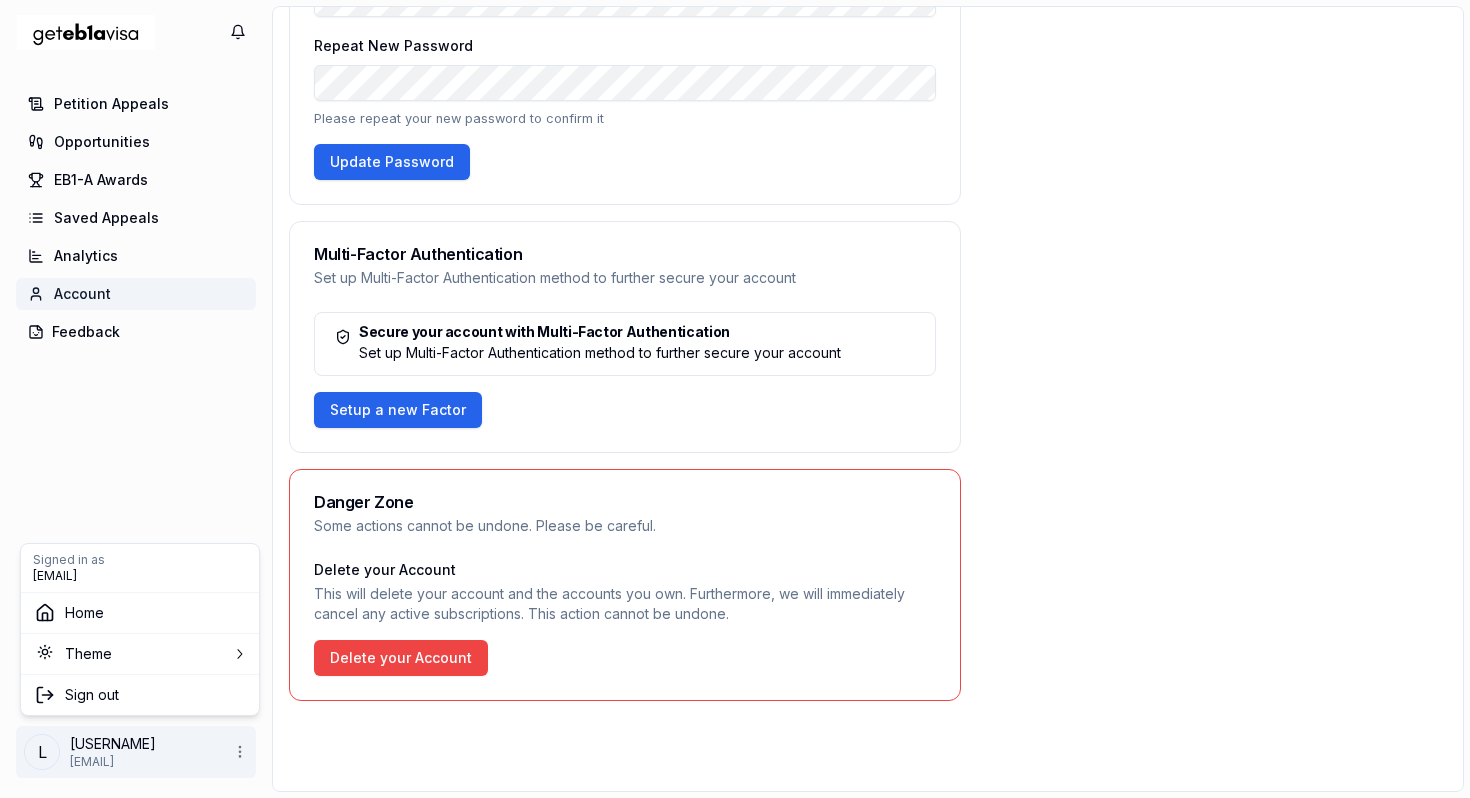 click on "0 Petition Appeals Opportunities EB1-A Awards Saved Appeals Analytics Account  Feedback l leahlldk leahlldk@gmail.com Settings Home Settings Your Name Update your name to be displayed on your profile Your Name ******** Update Profile Update your Email Update your email address you use to login to your account Your New Email Repeat Email Update Email Address Update your Password Update your password to keep your account secure. New Password Repeat New Password Please repeat your new password to confirm it Update Password Multi-Factor Authentication Set up Multi-Factor Authentication method to further secure your account Secure your account with Multi-Factor Authentication Set up Multi-Factor Authentication method to further secure your account Setup a new Factor Danger Zone Some actions cannot be undone. Please be careful. Delete your Account This will delete your account and the accounts you own. Furthermore, we will immediately cancel any active subscriptions. This action cannot be undone. Signed in as" at bounding box center (735, 399) 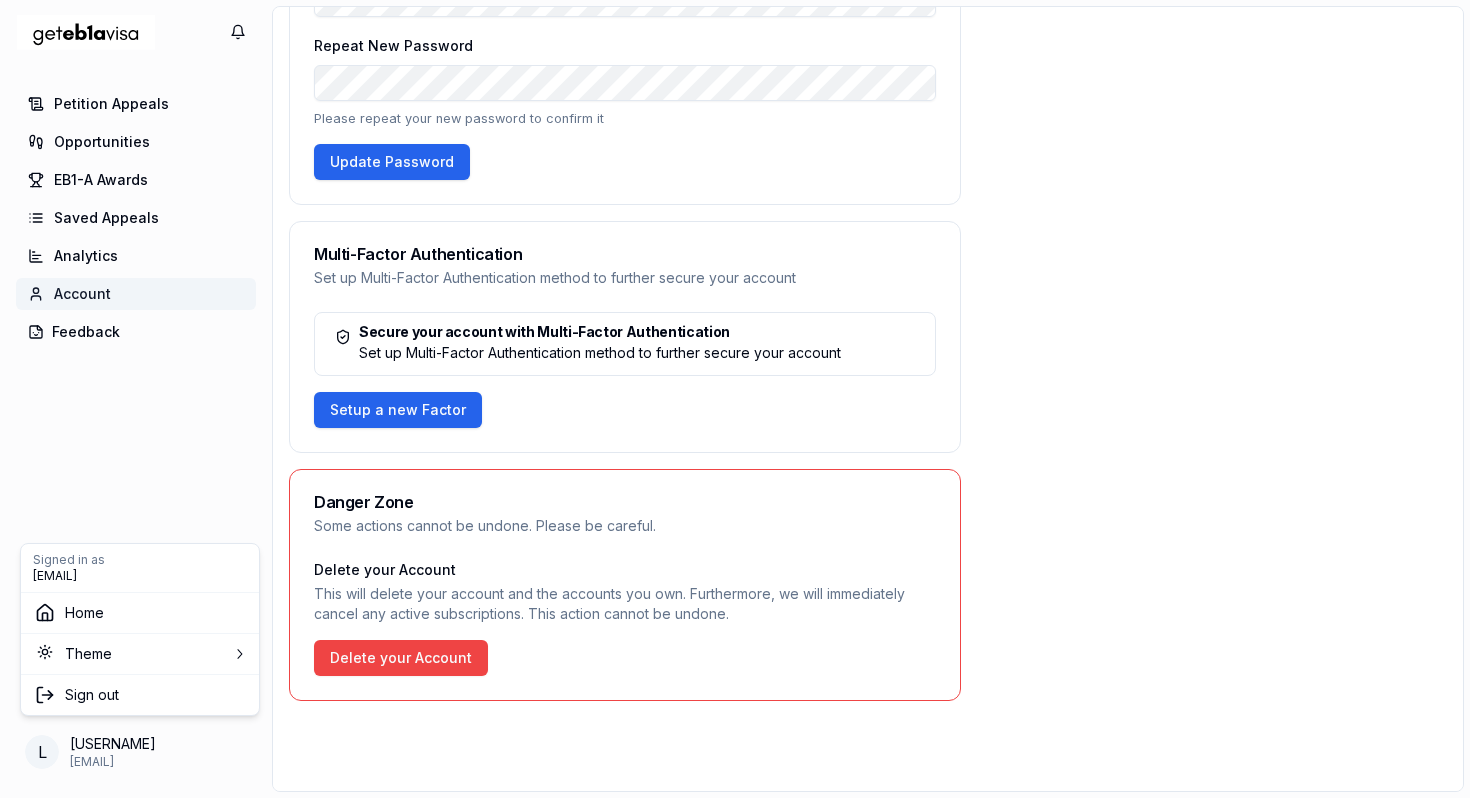 click on "0 Petition Appeals Opportunities EB1-A Awards Saved Appeals Analytics Account  Feedback l leahlldk leahlldk@gmail.com Settings Home Settings Your Name Update your name to be displayed on your profile Your Name ******** Update Profile Update your Email Update your email address you use to login to your account Your New Email Repeat Email Update Email Address Update your Password Update your password to keep your account secure. New Password Repeat New Password Please repeat your new password to confirm it Update Password Multi-Factor Authentication Set up Multi-Factor Authentication method to further secure your account Secure your account with Multi-Factor Authentication Set up Multi-Factor Authentication method to further secure your account Setup a new Factor Danger Zone Some actions cannot be undone. Please be careful. Delete your Account This will delete your account and the accounts you own. Furthermore, we will immediately cancel any active subscriptions. This action cannot be undone. Signed in as" at bounding box center [735, 399] 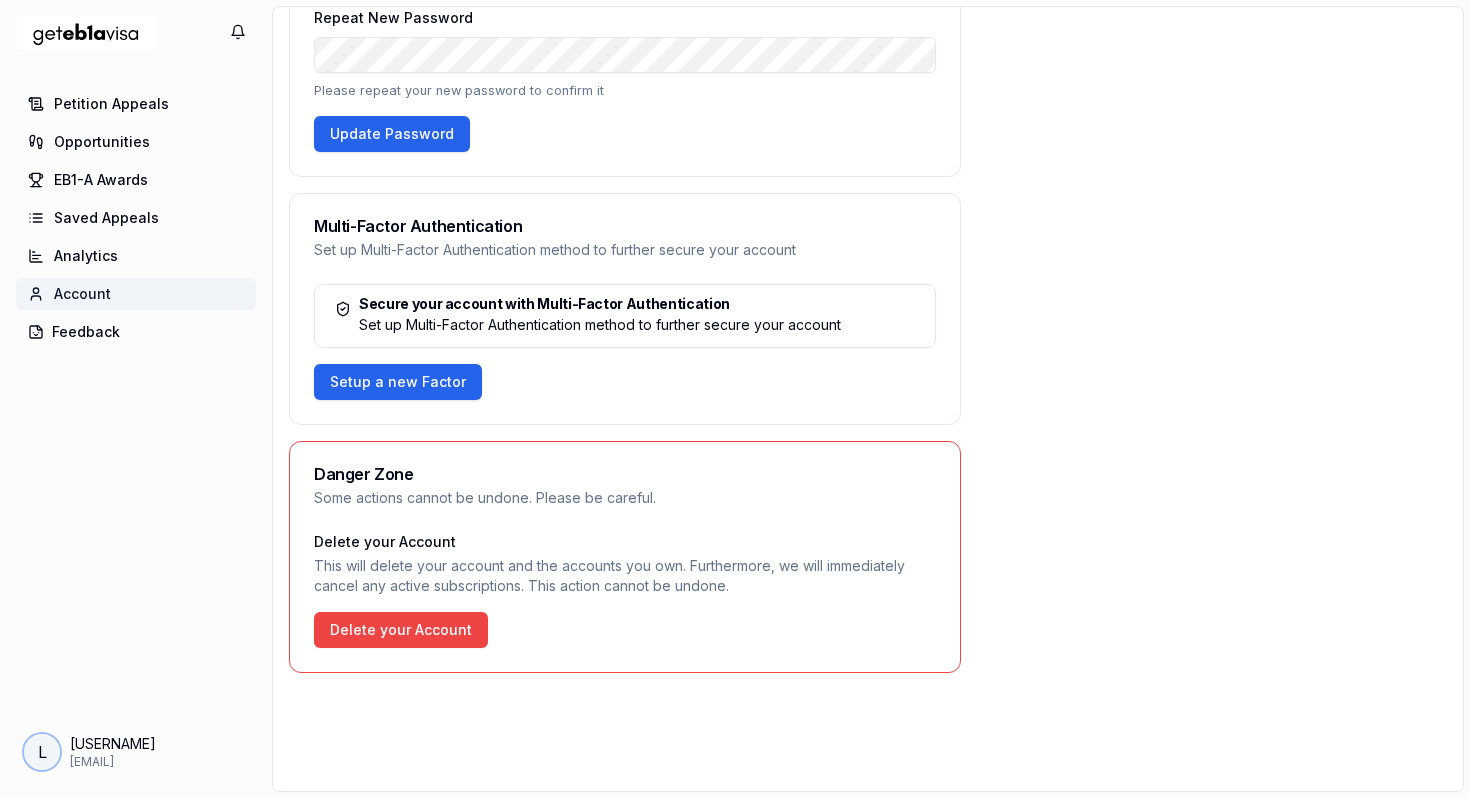 scroll, scrollTop: 855, scrollLeft: 0, axis: vertical 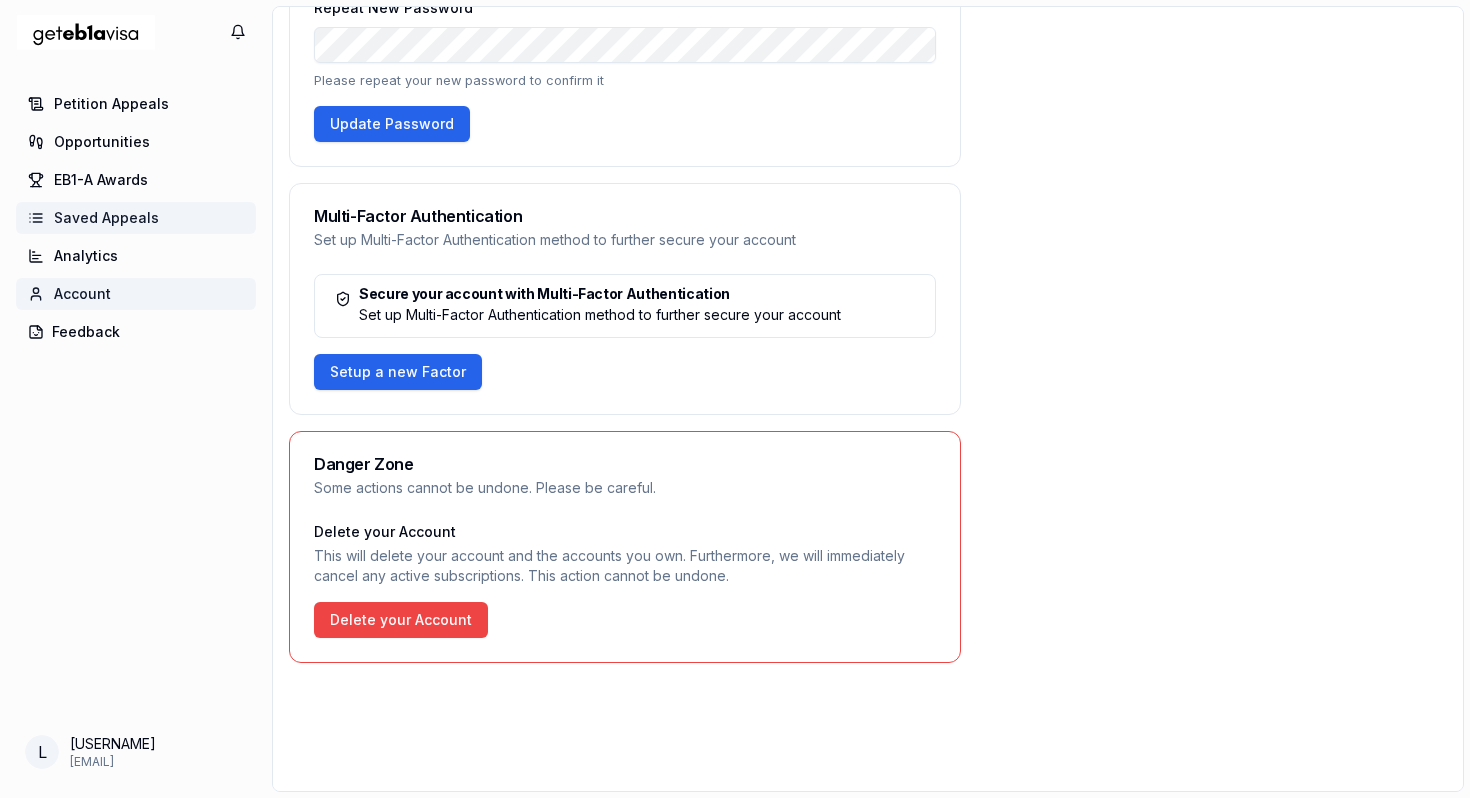 click on "Saved Appeals" at bounding box center [136, 218] 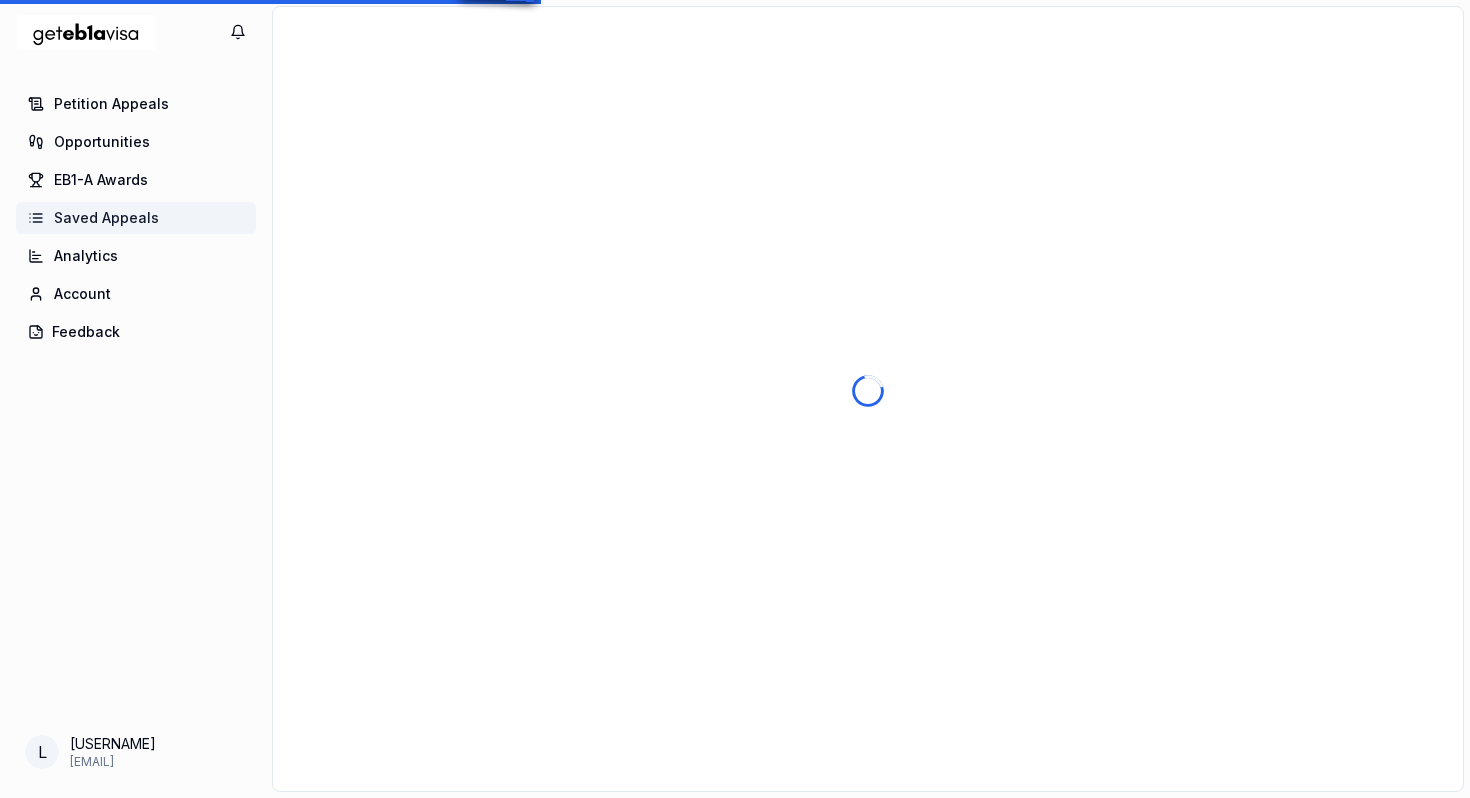scroll, scrollTop: 0, scrollLeft: 0, axis: both 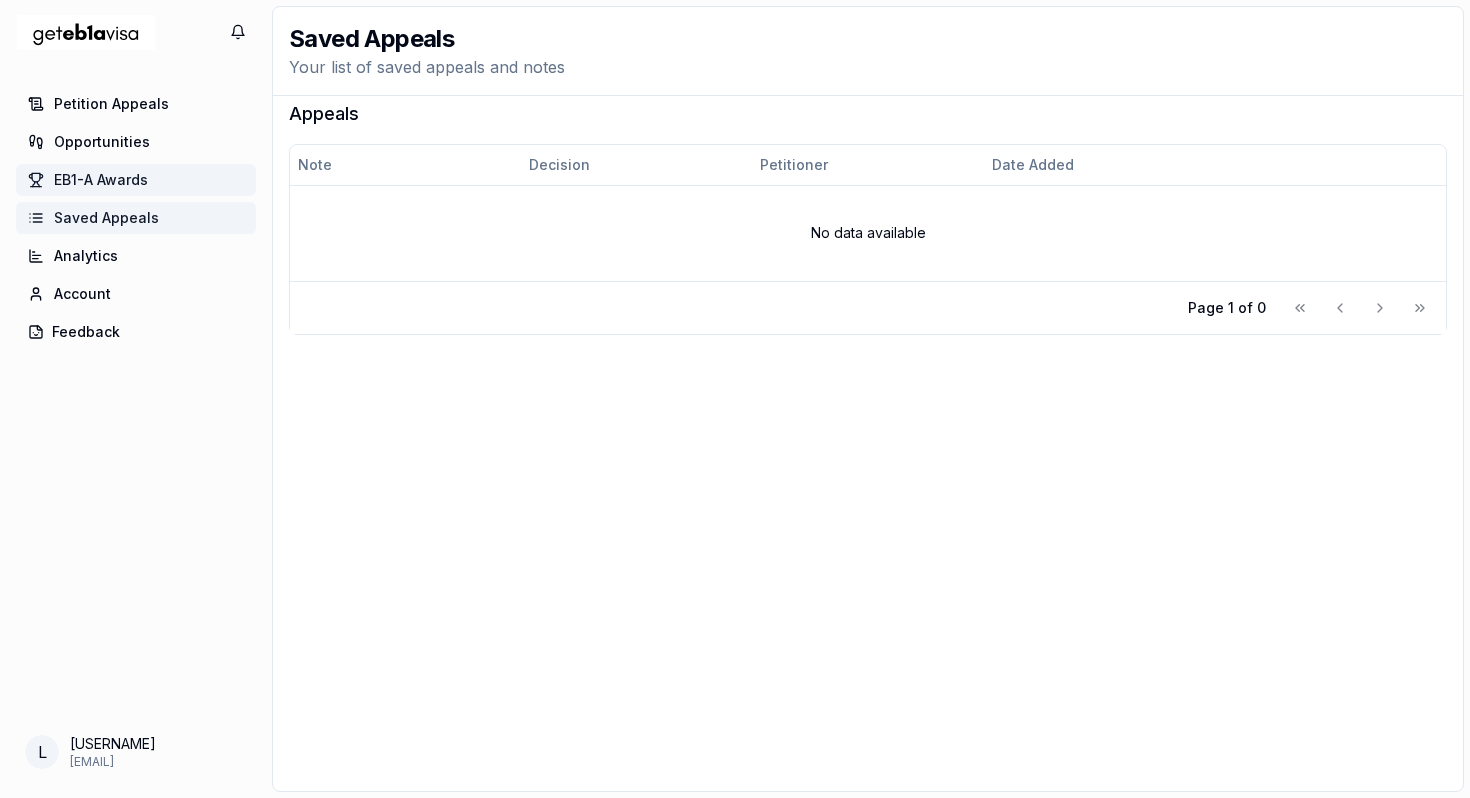 click on "EB1-A Awards" at bounding box center [136, 180] 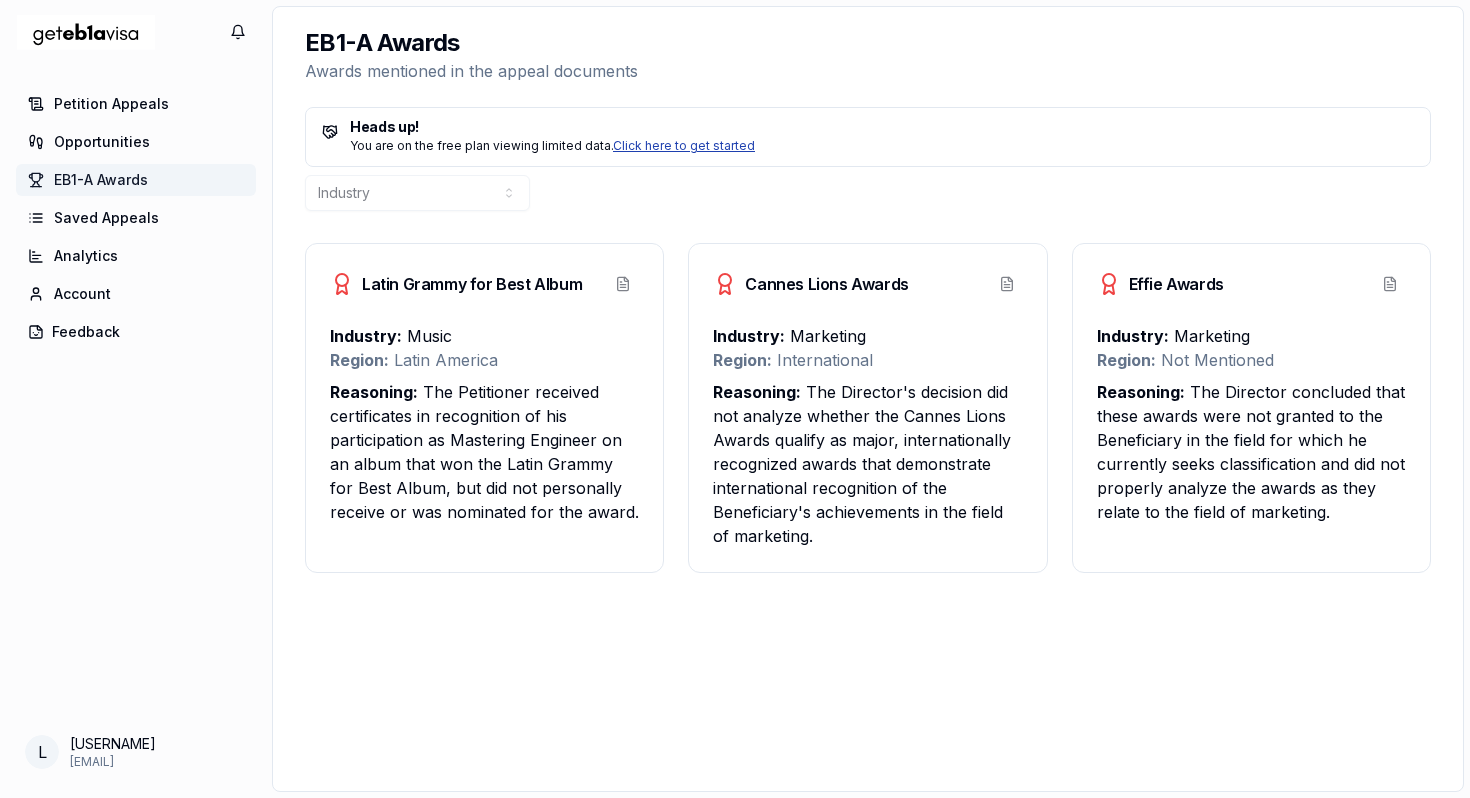 click on "Click here to get started" at bounding box center (684, 145) 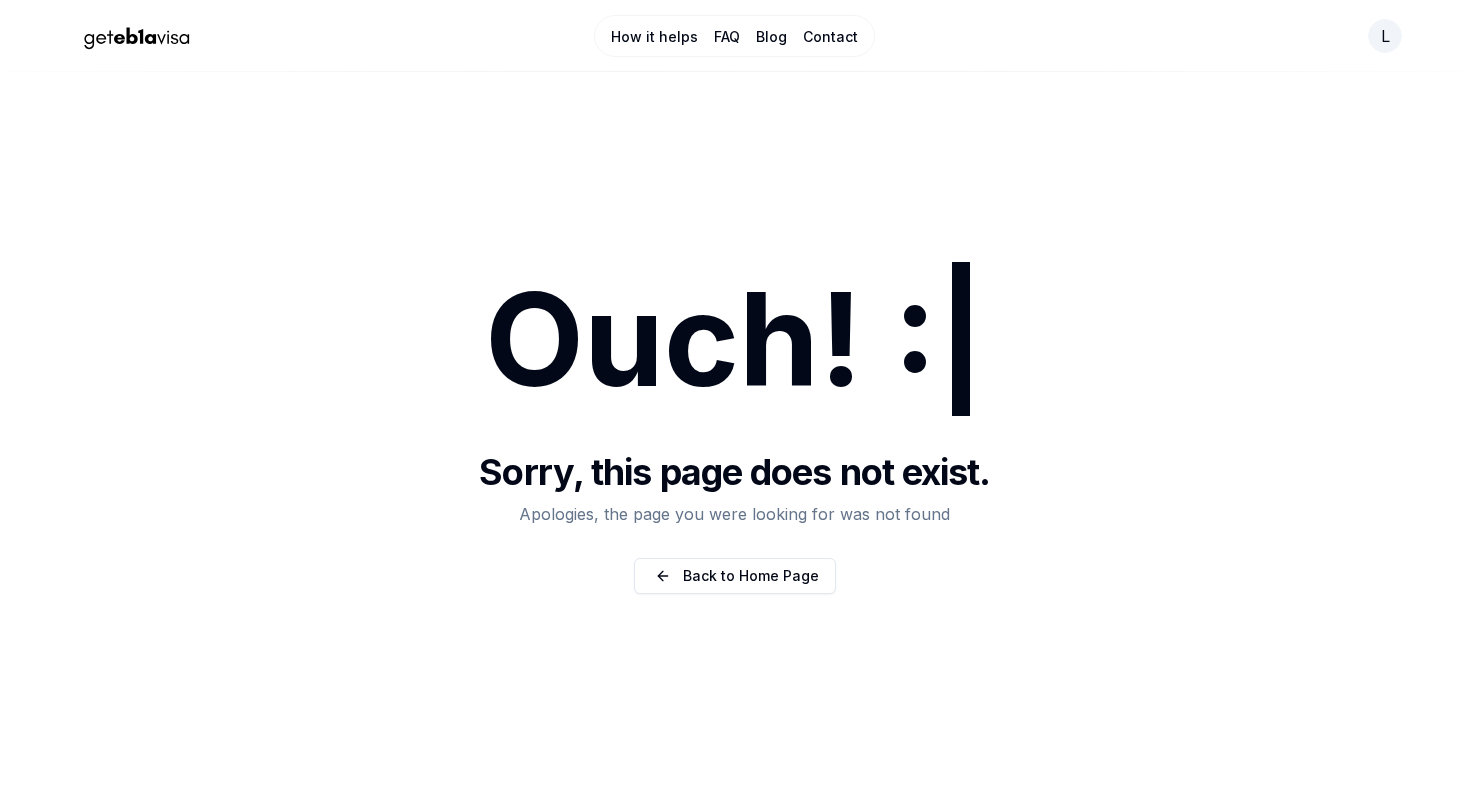 scroll, scrollTop: 0, scrollLeft: 0, axis: both 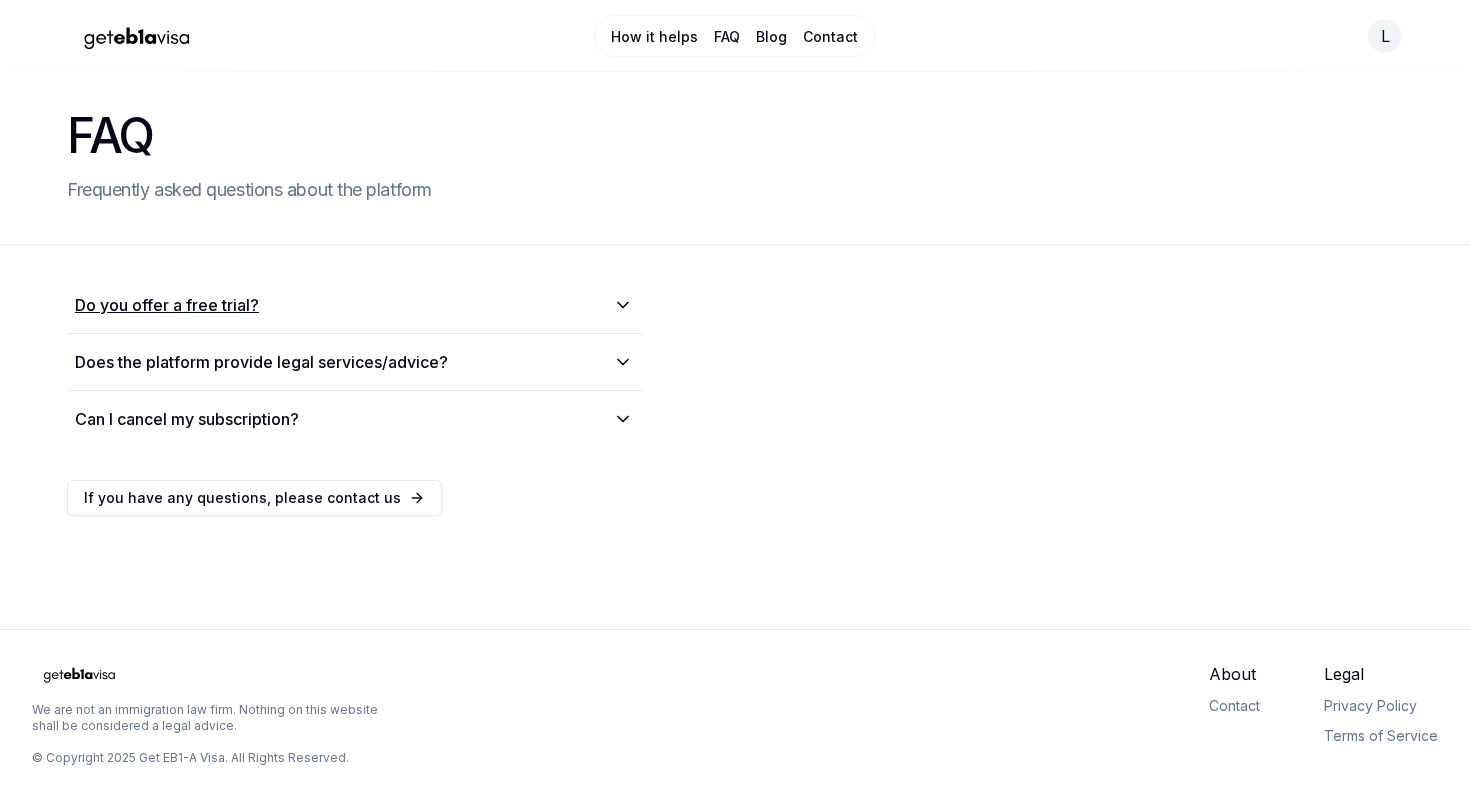 click on "Do you offer a free trial?" at bounding box center [355, 305] 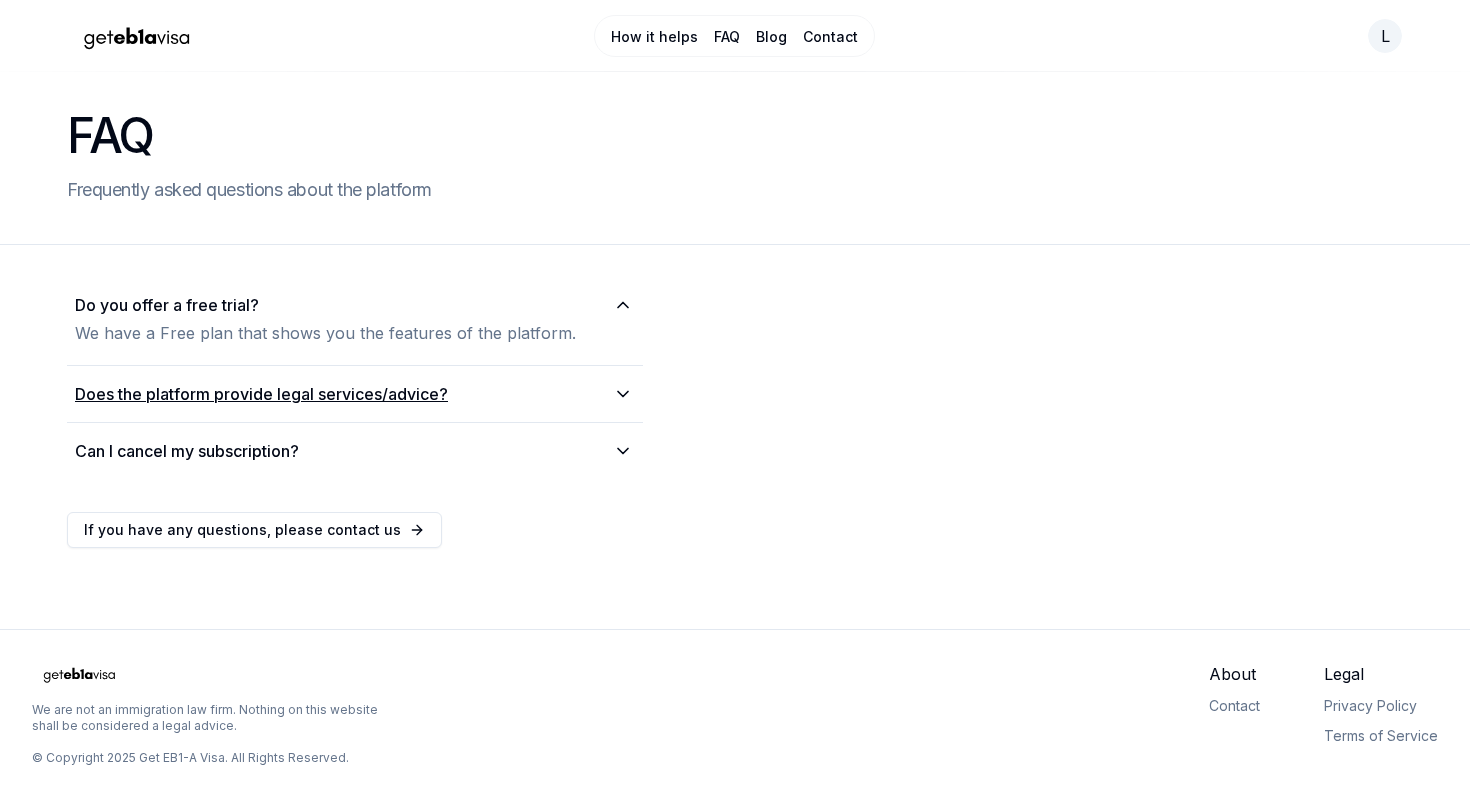 click on "Does the platform provide legal services/advice?" at bounding box center [355, 394] 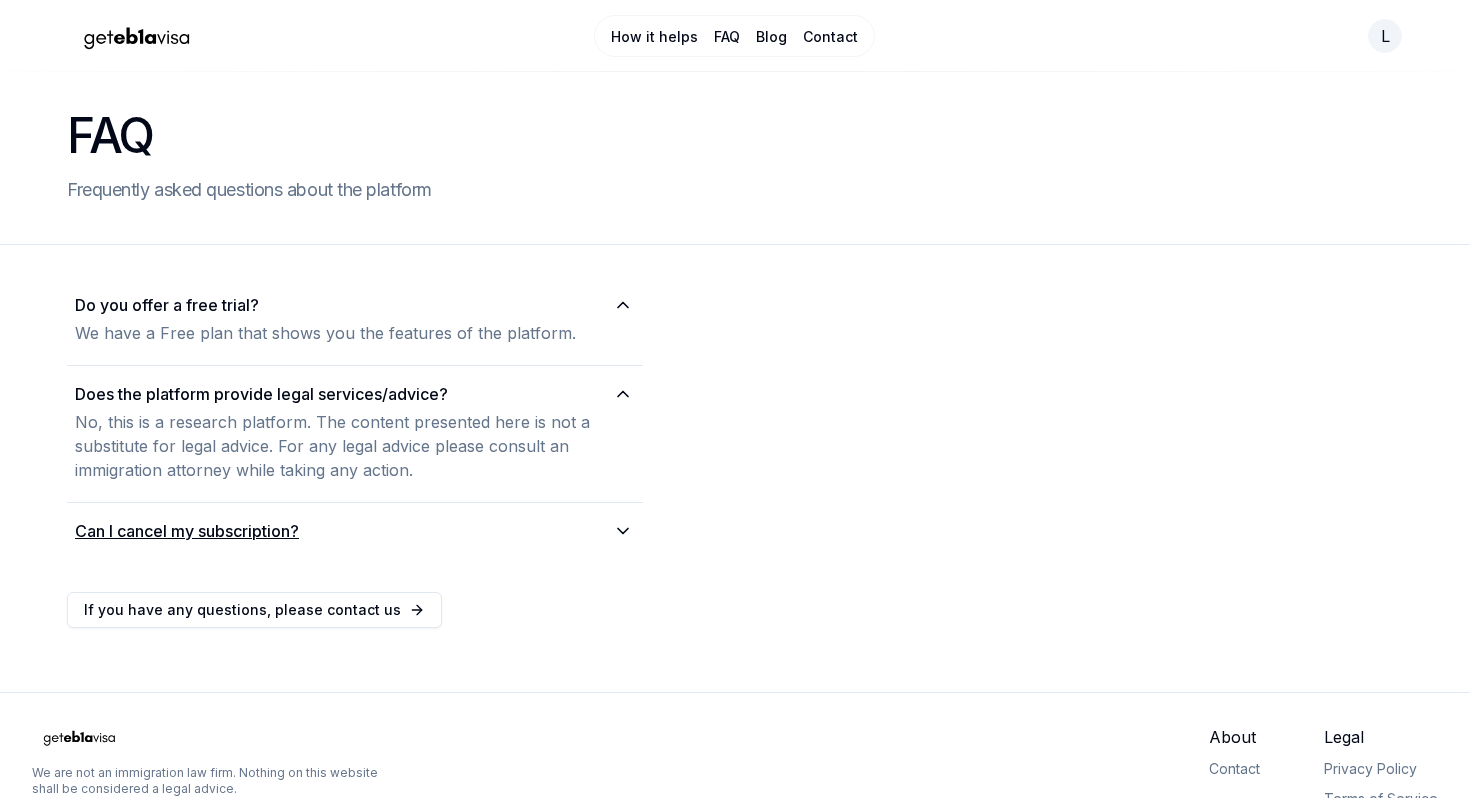 click on "Can I cancel my subscription?" at bounding box center [355, 531] 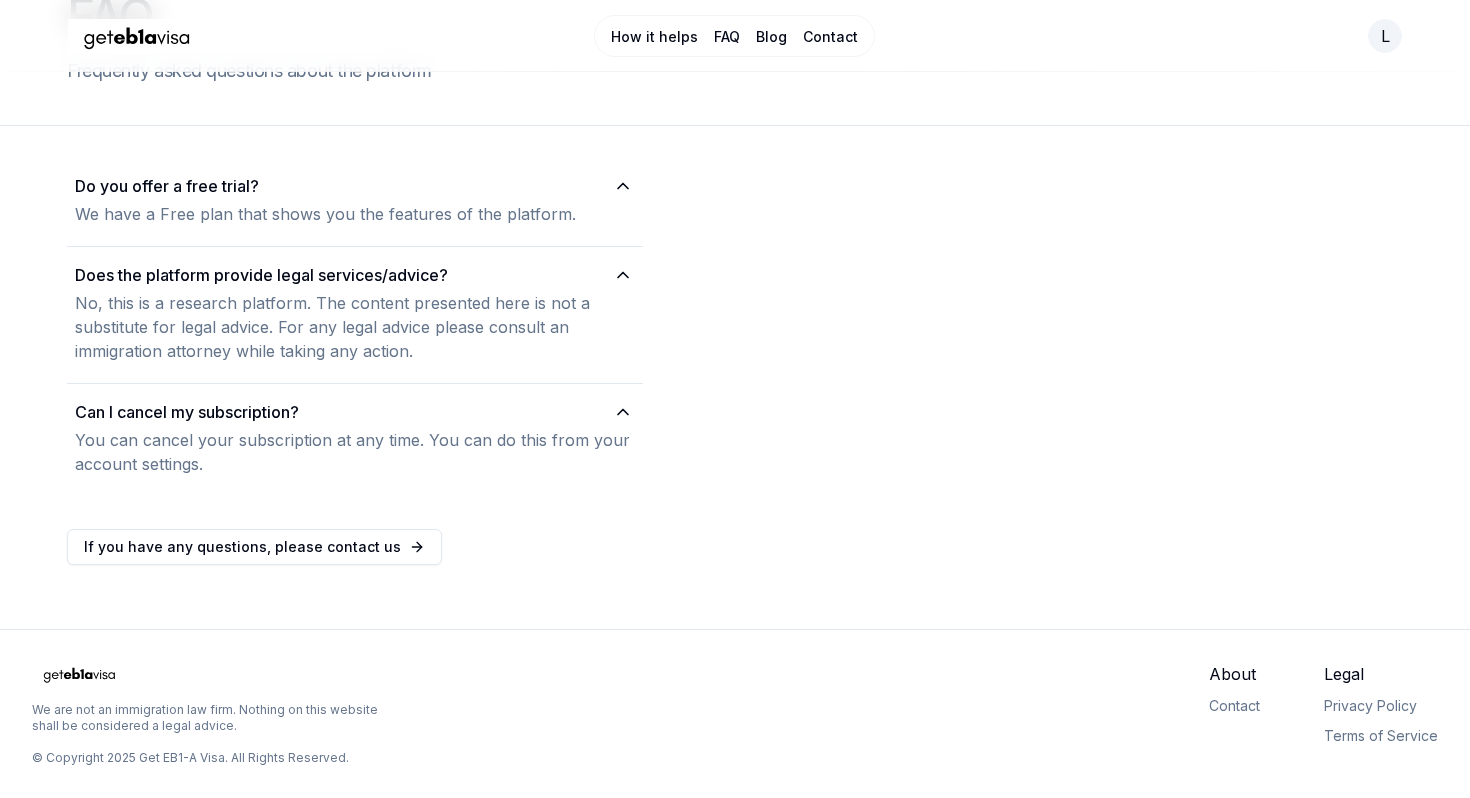 scroll, scrollTop: 0, scrollLeft: 0, axis: both 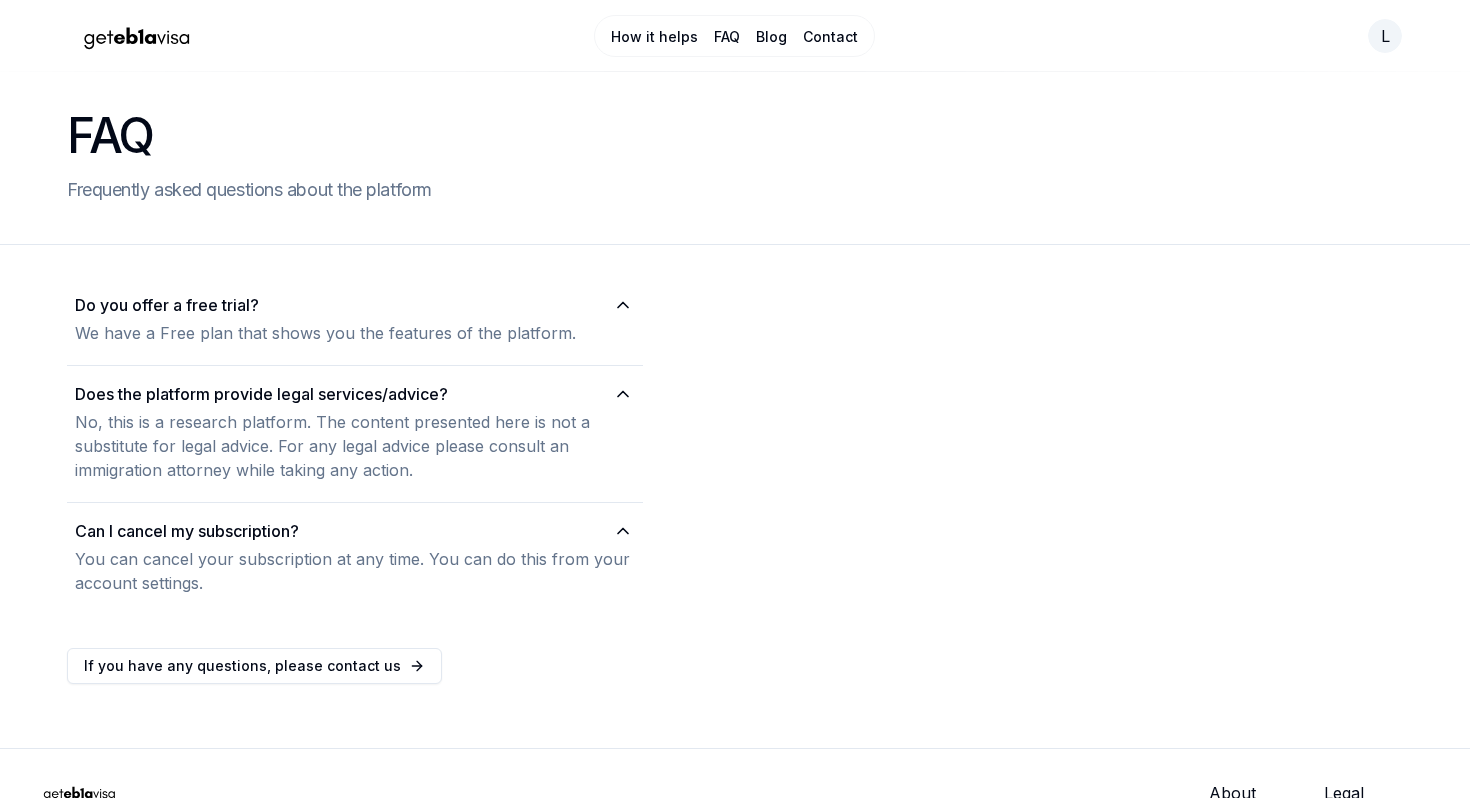 click at bounding box center (137, 36) 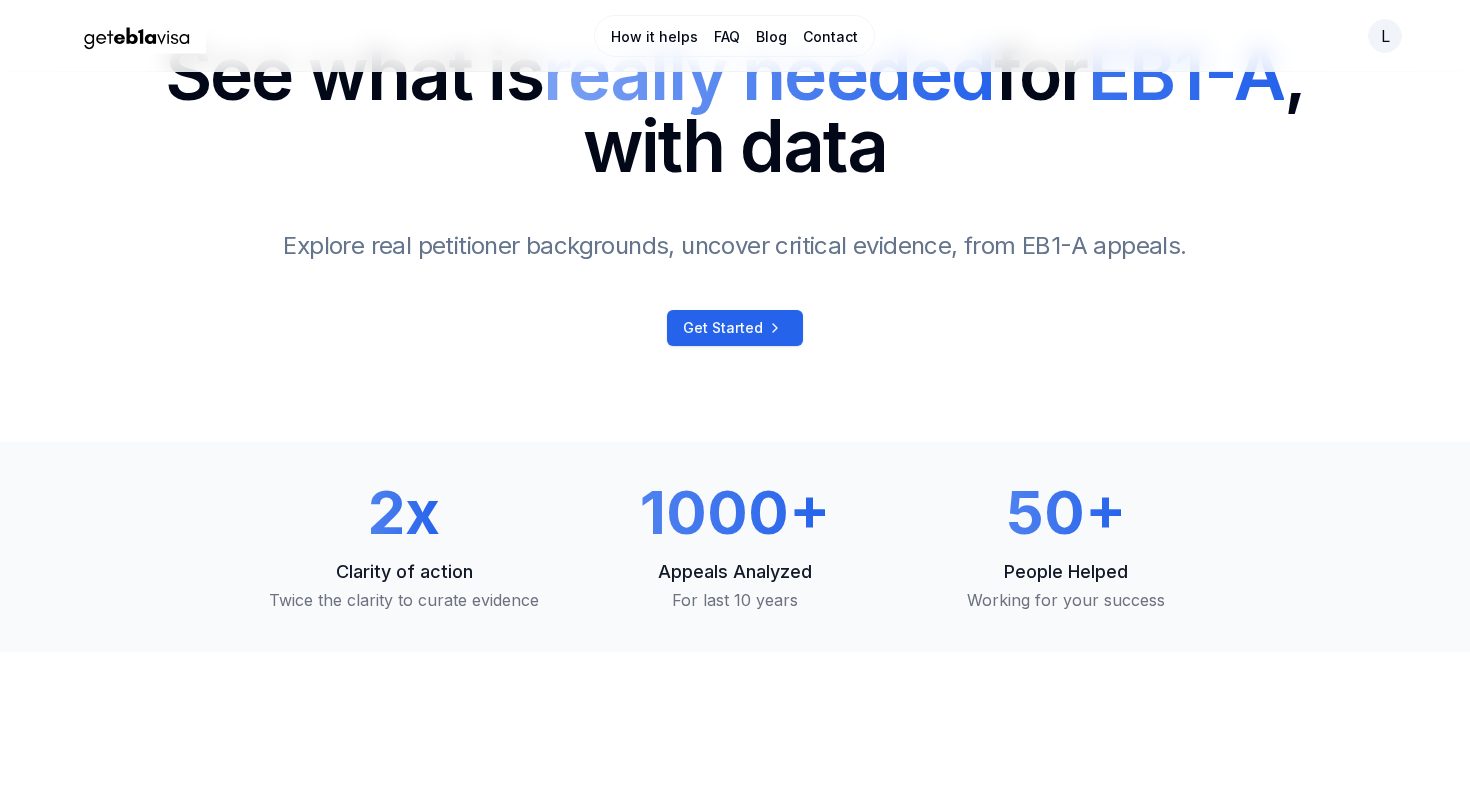 scroll, scrollTop: 0, scrollLeft: 0, axis: both 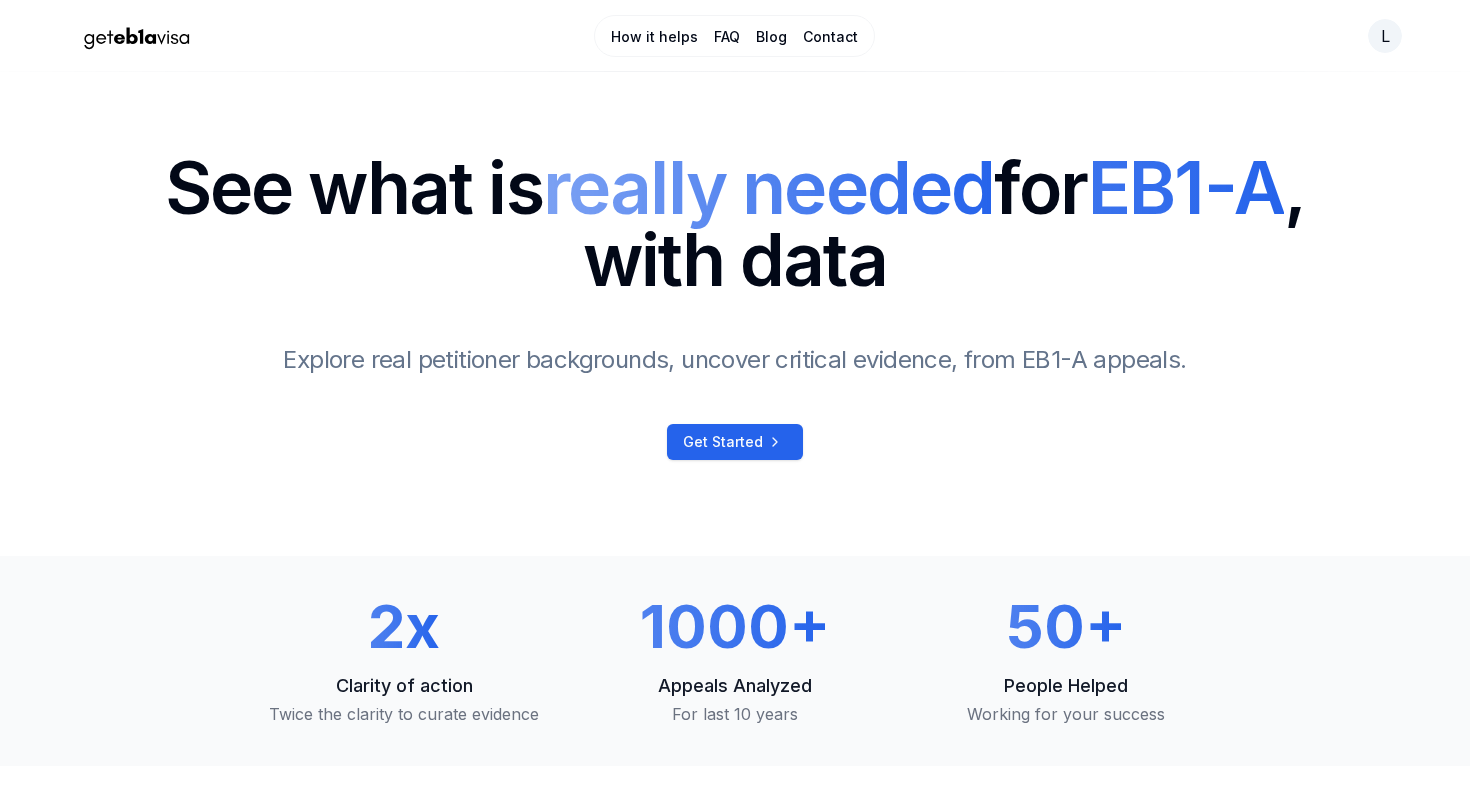 click on "Contact" at bounding box center [830, 37] 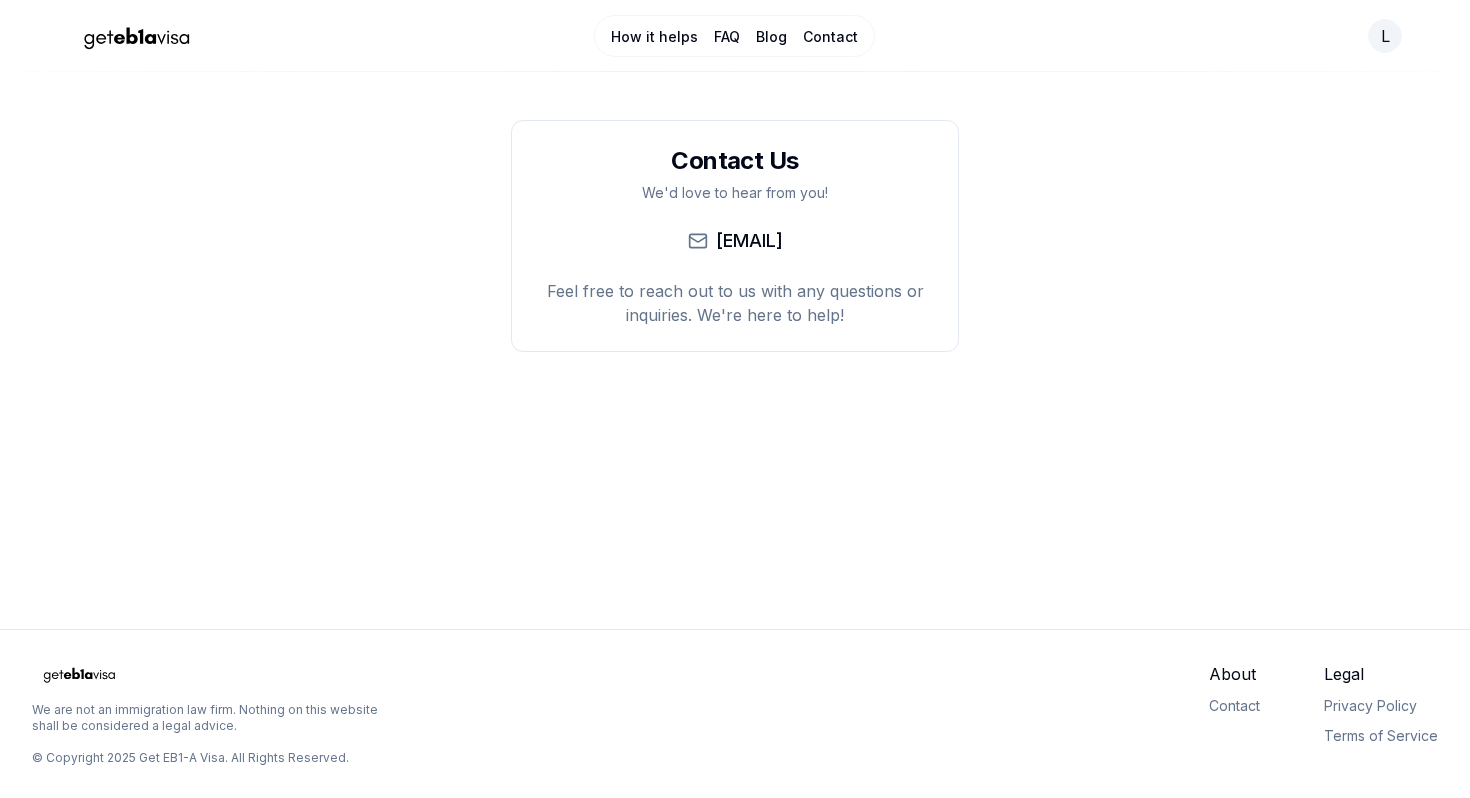 click on "How it helps" at bounding box center [654, 37] 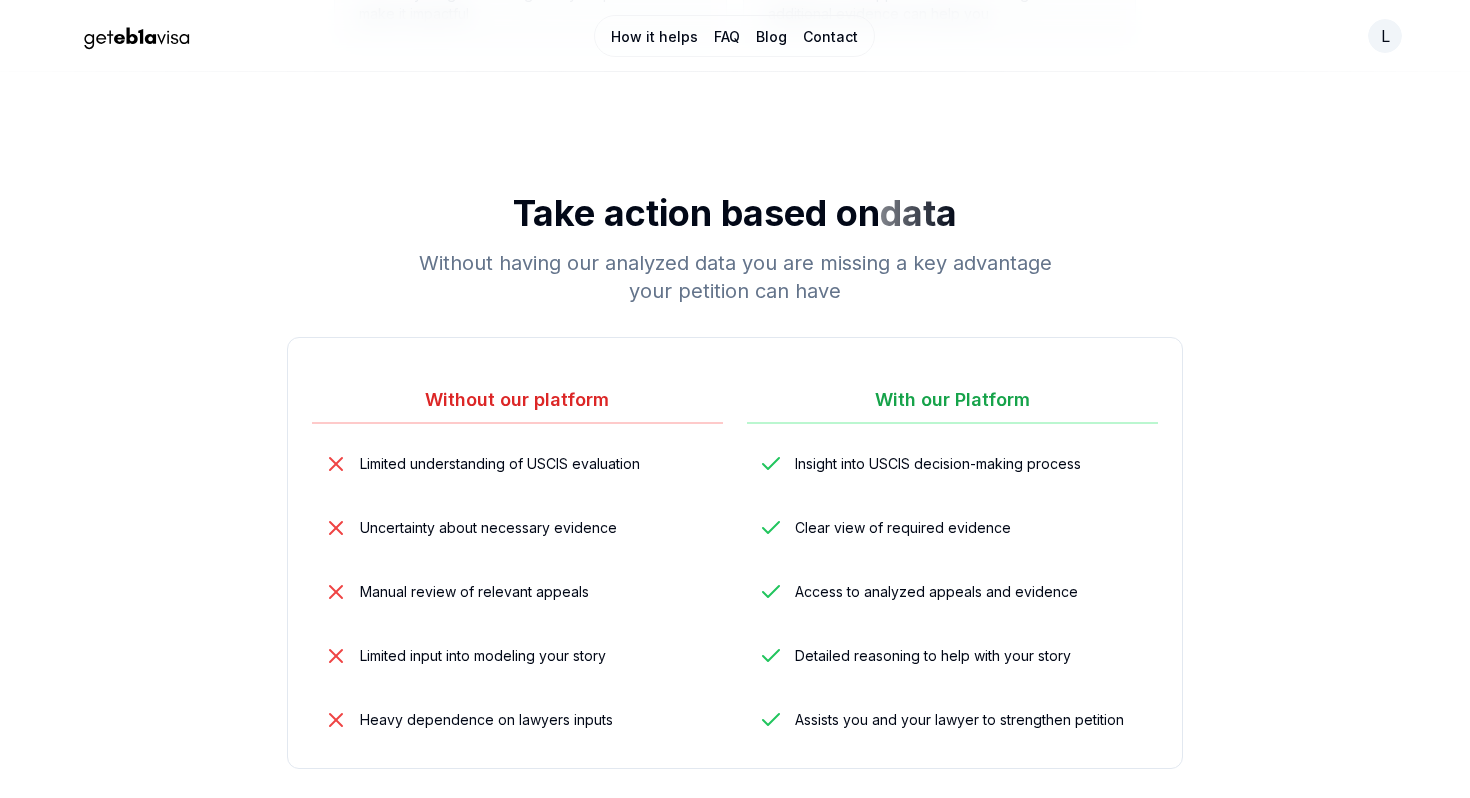 scroll, scrollTop: 0, scrollLeft: 0, axis: both 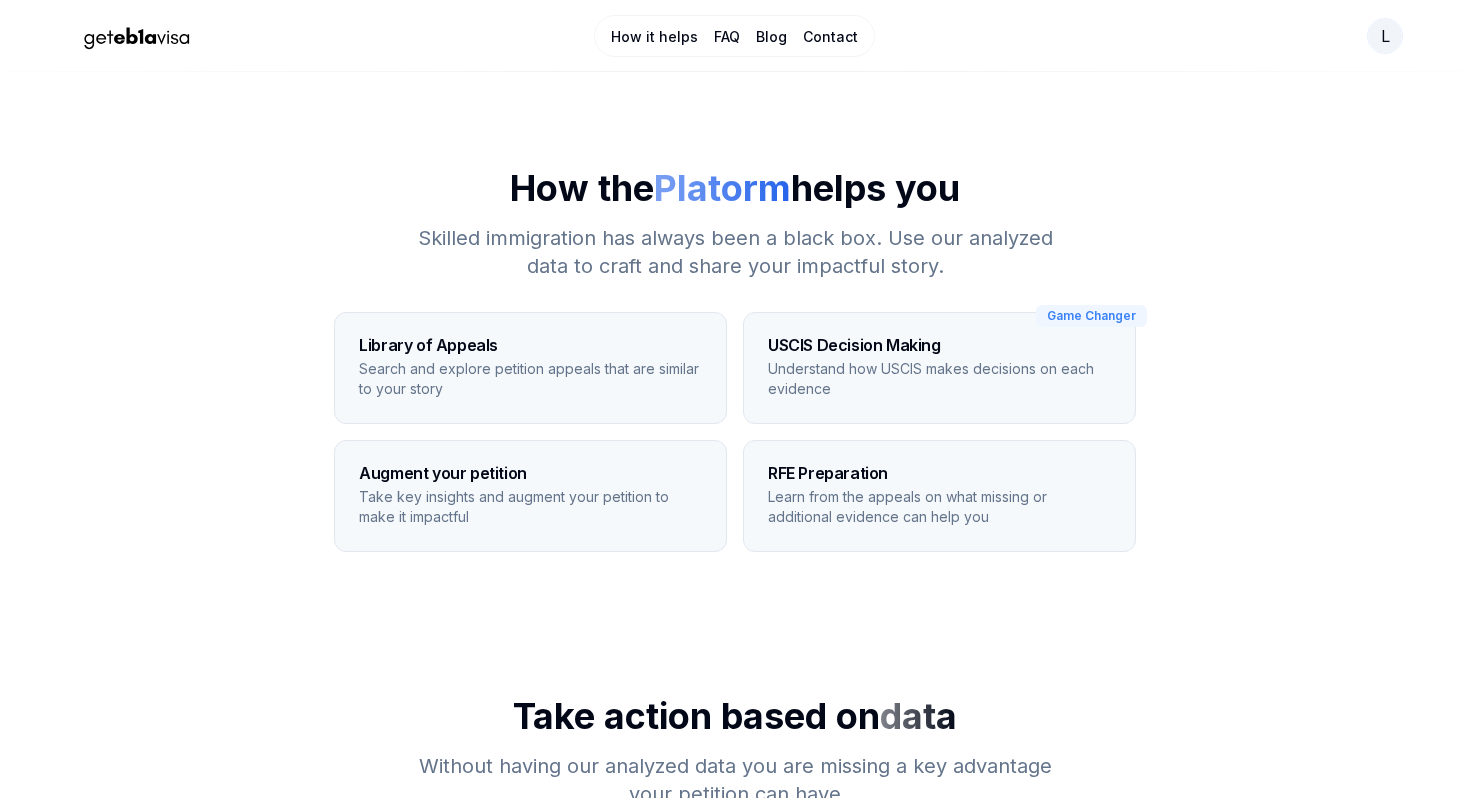 click on "How it helps FAQ Blog Contact l How the  Platorm  helps you Skilled immigration has always been a black box. Use our analyzed data to craft and share your impactful story. Library of Appeals Search and explore petition appeals that are similar to your story Game Changer USCIS Decision Making Understand how USCIS makes decisions on each evidence Game Changer Augment your petition Take key insights and augment your petition to make it impactful Game Changer RFE Preparation Learn from the appeals on what missing or additional evidence can help you Game Changer Take action based  on  data Without having our analyzed data you are missing a key advantage your petition can have Without our platform Limited understanding of USCIS evaluation Uncertainty about necessary evidence Manual review of relevant appeals Limited input into modeling your story Heavy dependence on lawyers inputs With our Platform Insight into USCIS decision-making process Clear view of required evidence Access to analyzed appeals and evidence" at bounding box center [735, 1177] 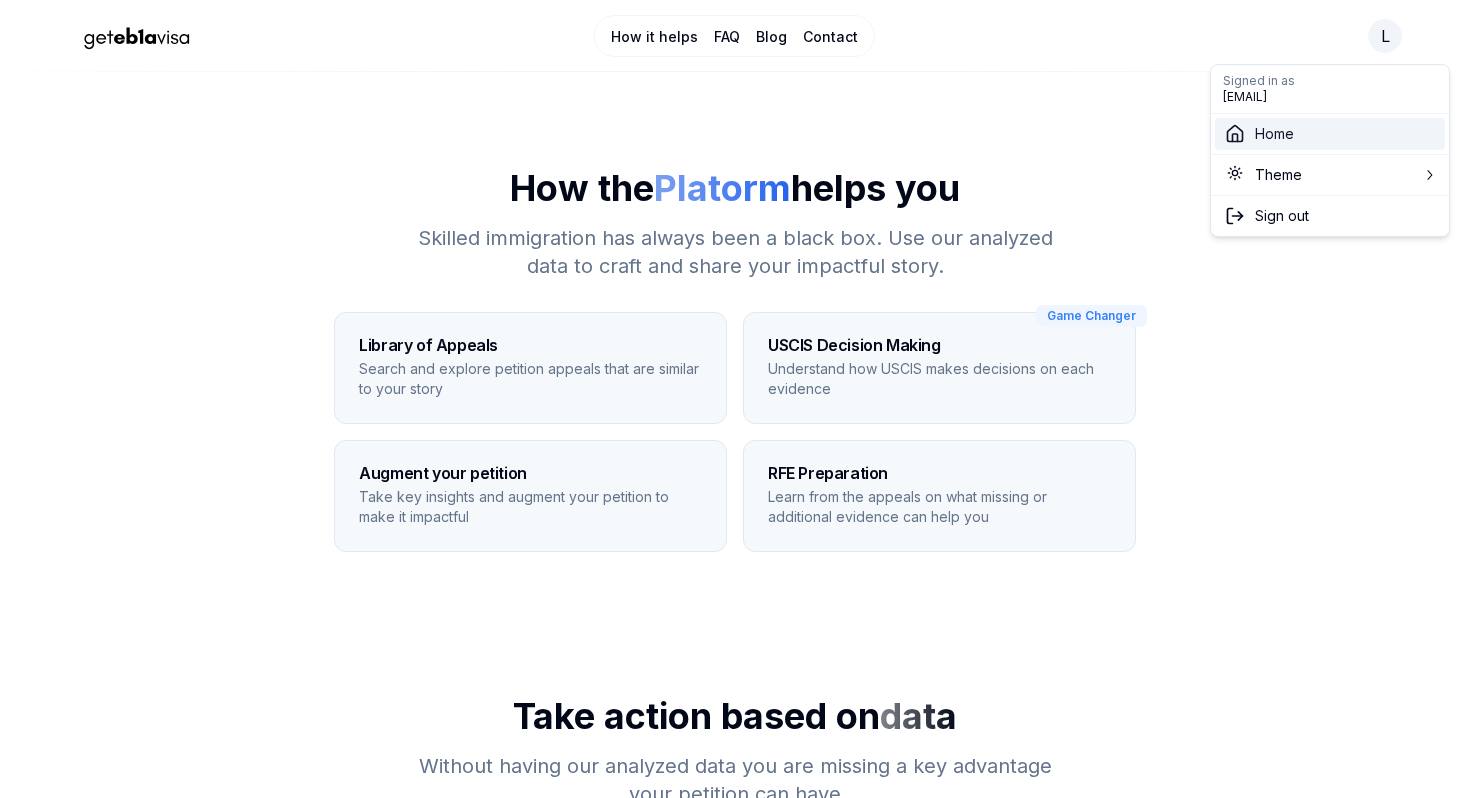 click on "Home" at bounding box center (1330, 134) 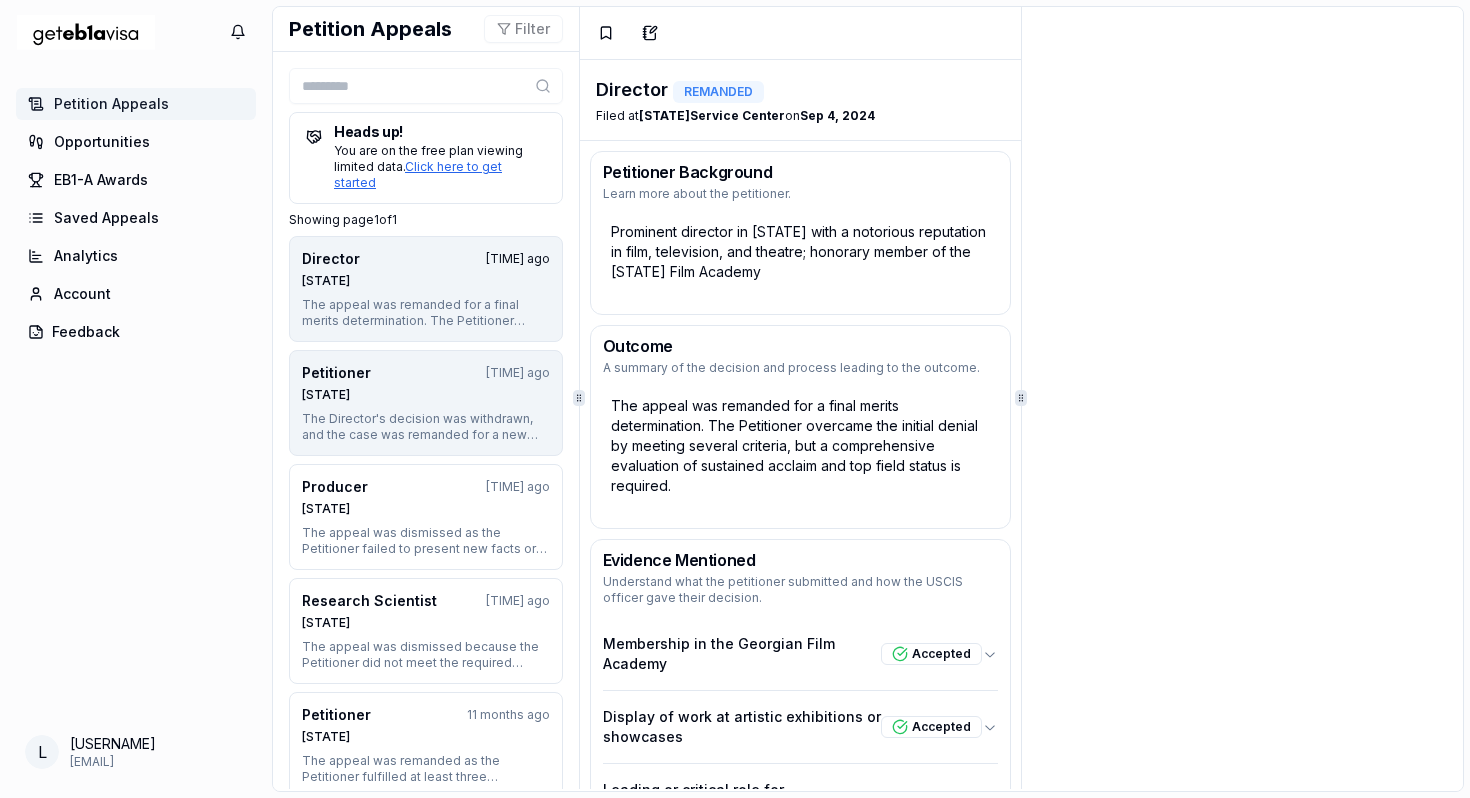 click on "Texas" at bounding box center [426, 395] 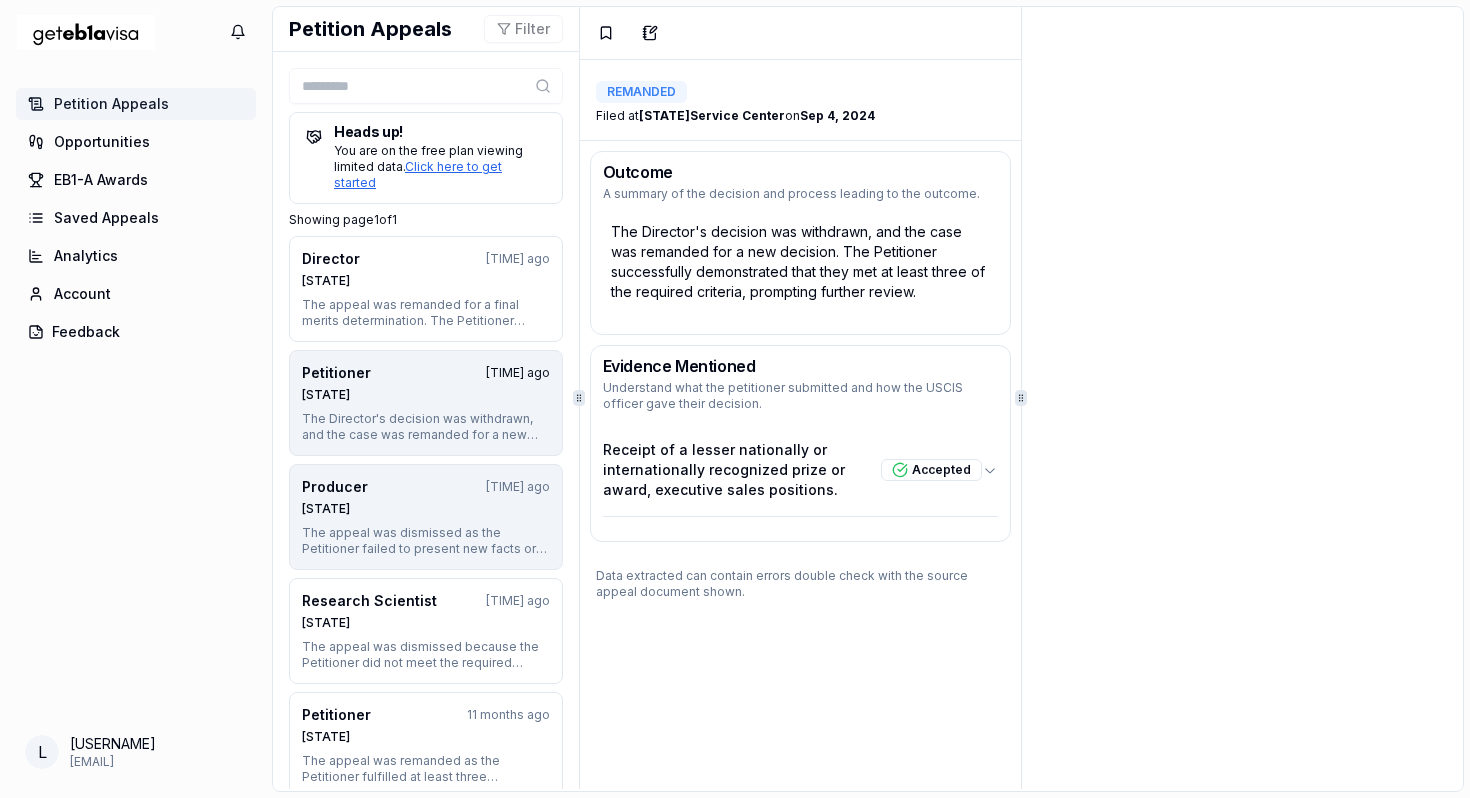 click on "Producer 10 months ago" at bounding box center (426, 487) 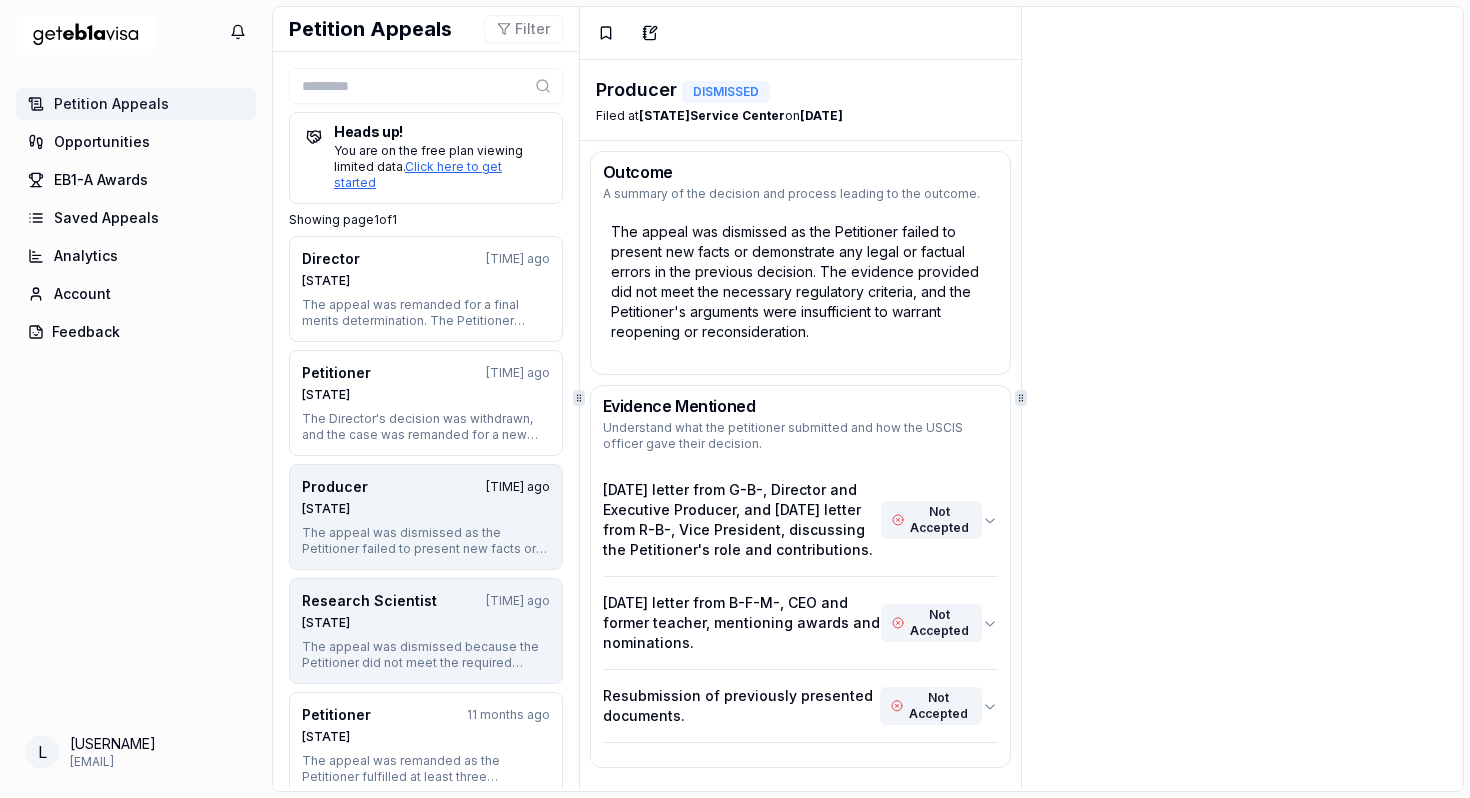 click on "Research Scientist 10 months ago" at bounding box center (426, 601) 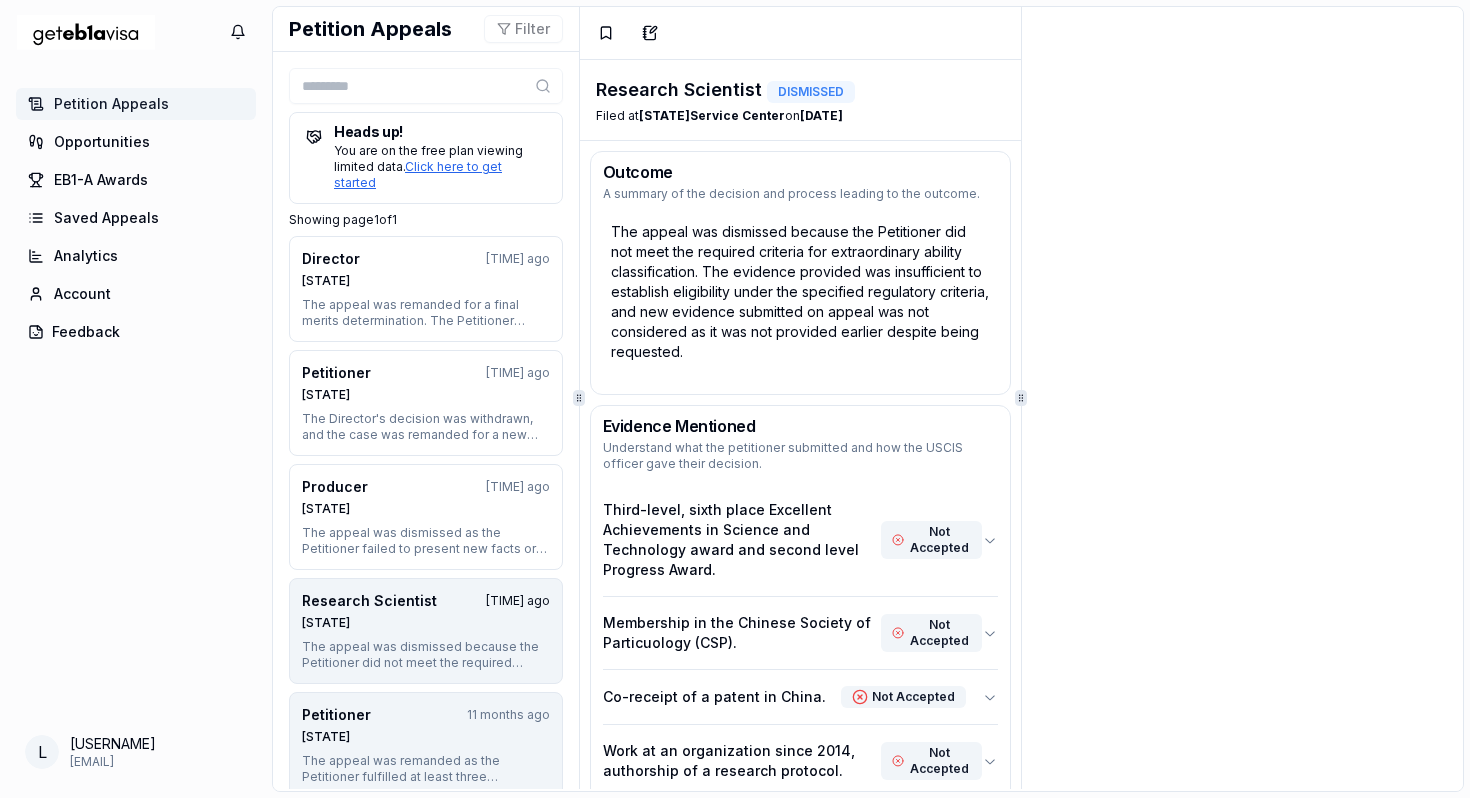 click on "Nebraska" at bounding box center (426, 737) 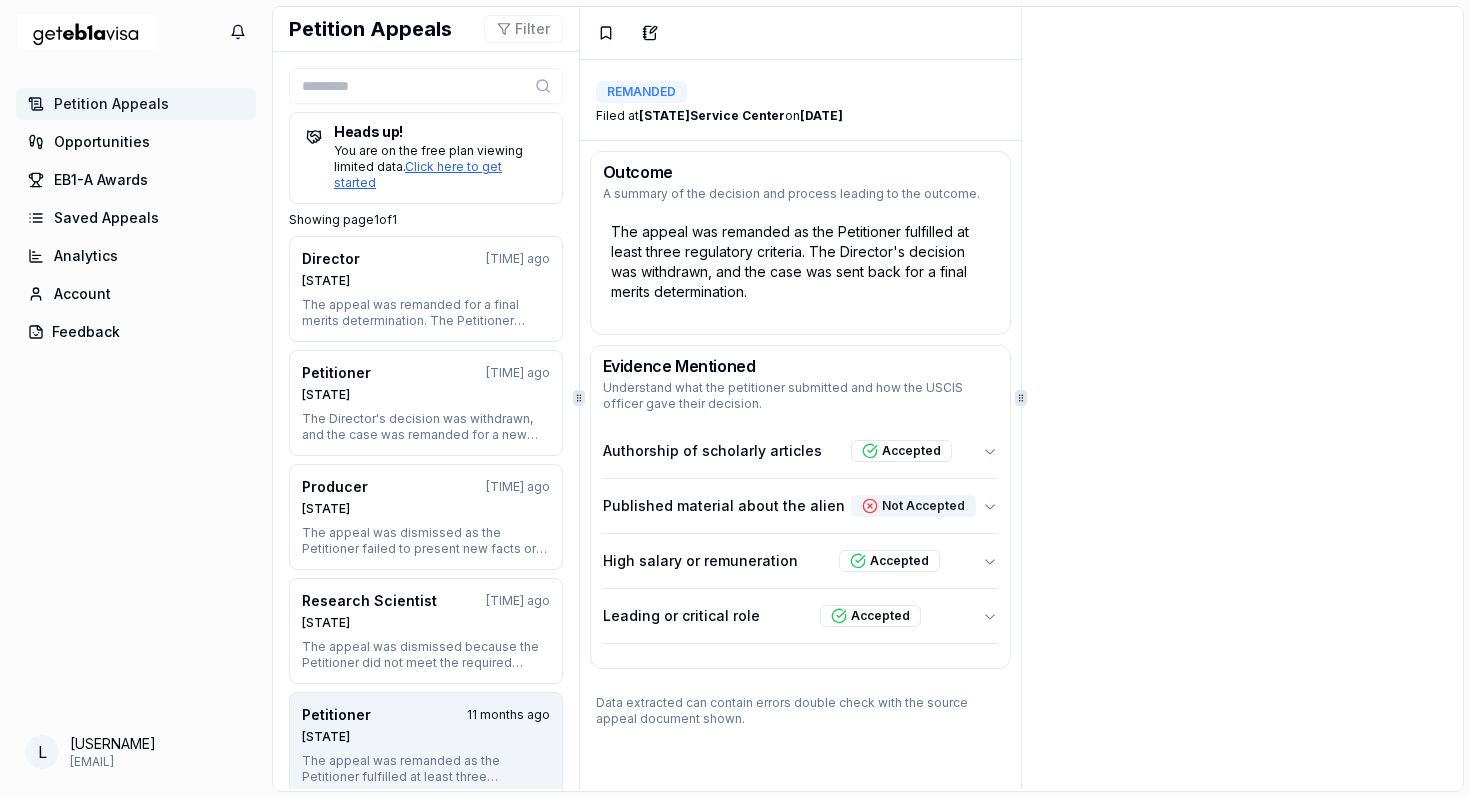 scroll, scrollTop: 14, scrollLeft: 0, axis: vertical 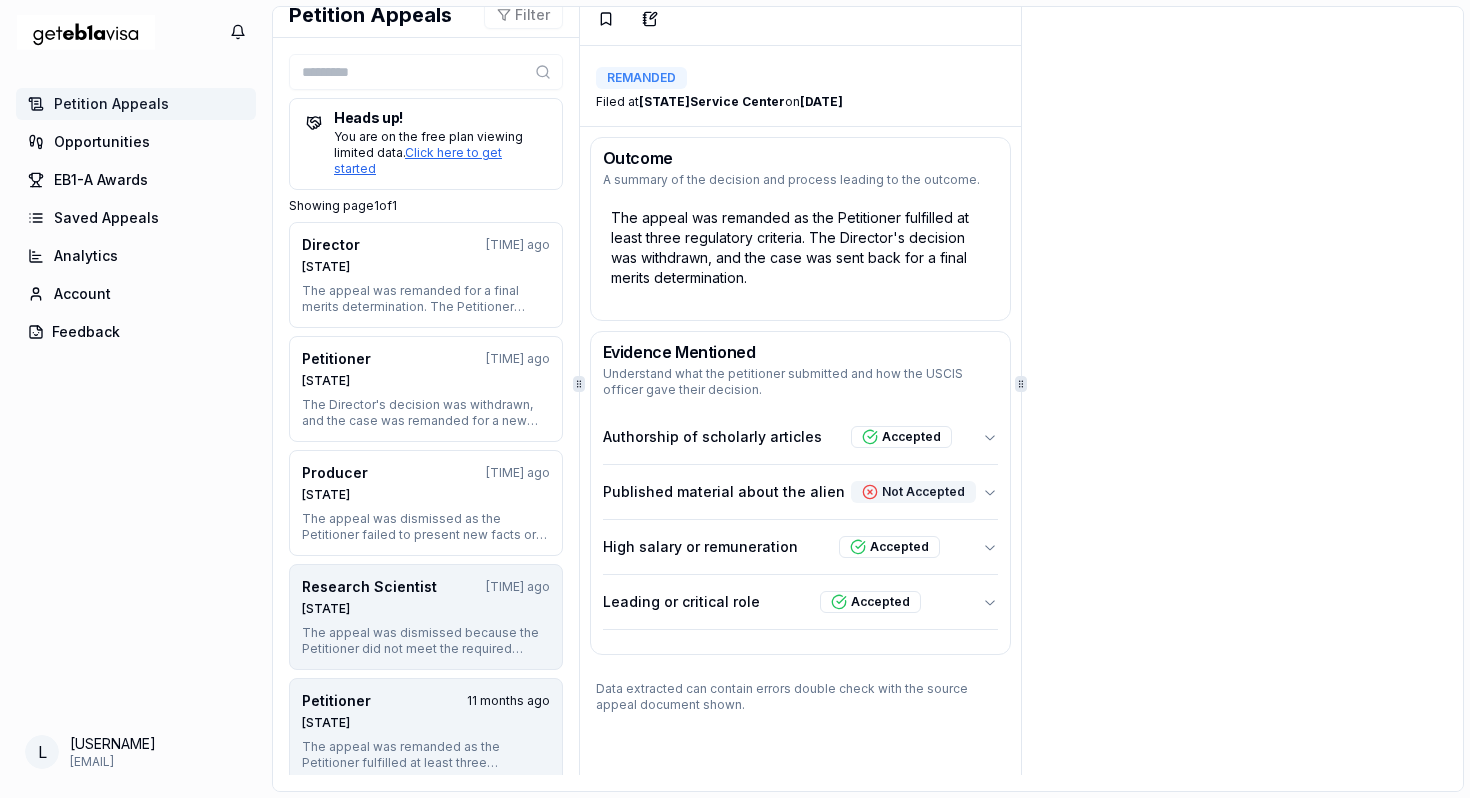 click on "Nebraska" at bounding box center (426, 609) 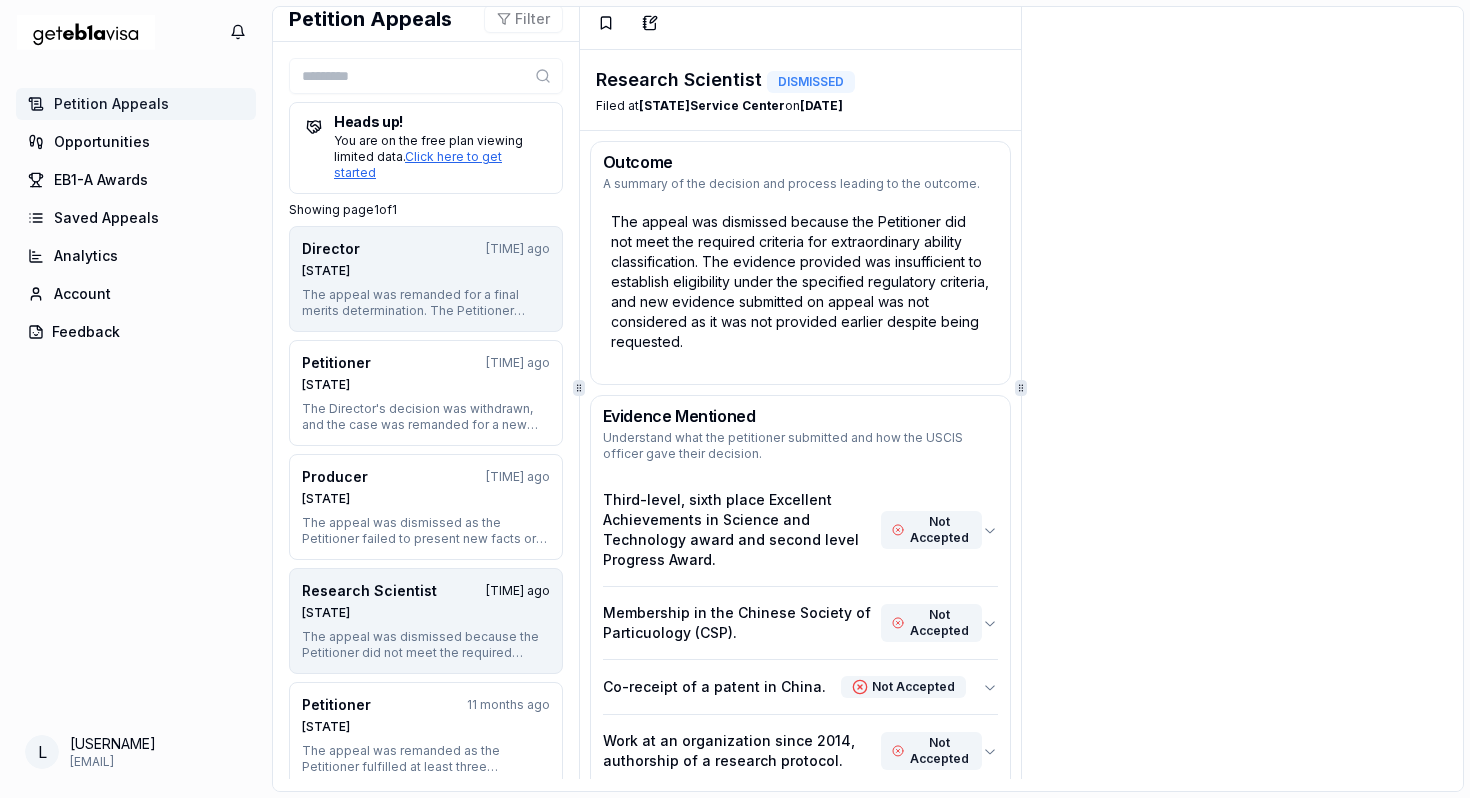 scroll, scrollTop: 0, scrollLeft: 0, axis: both 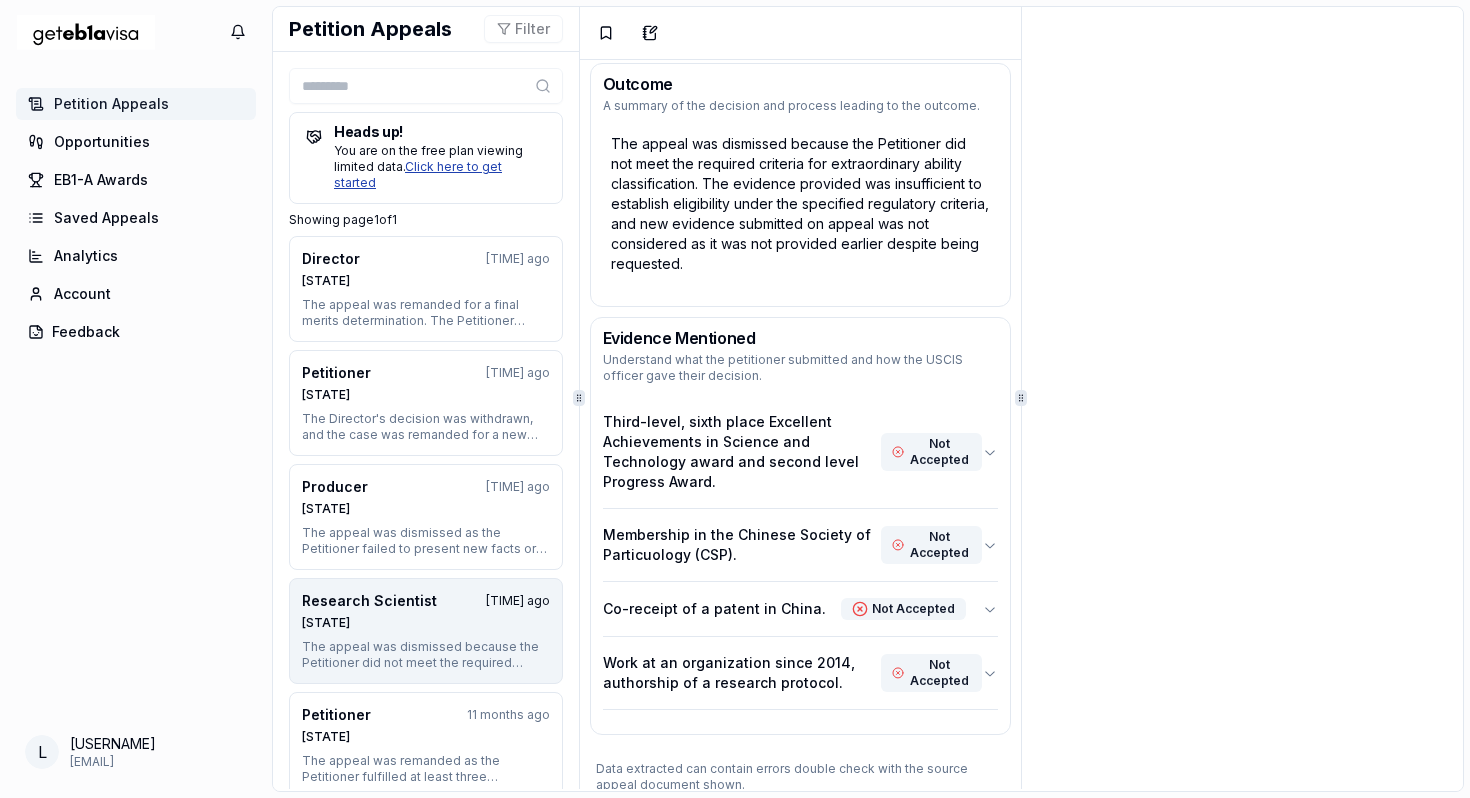 click on "Click here to get started" at bounding box center (418, 174) 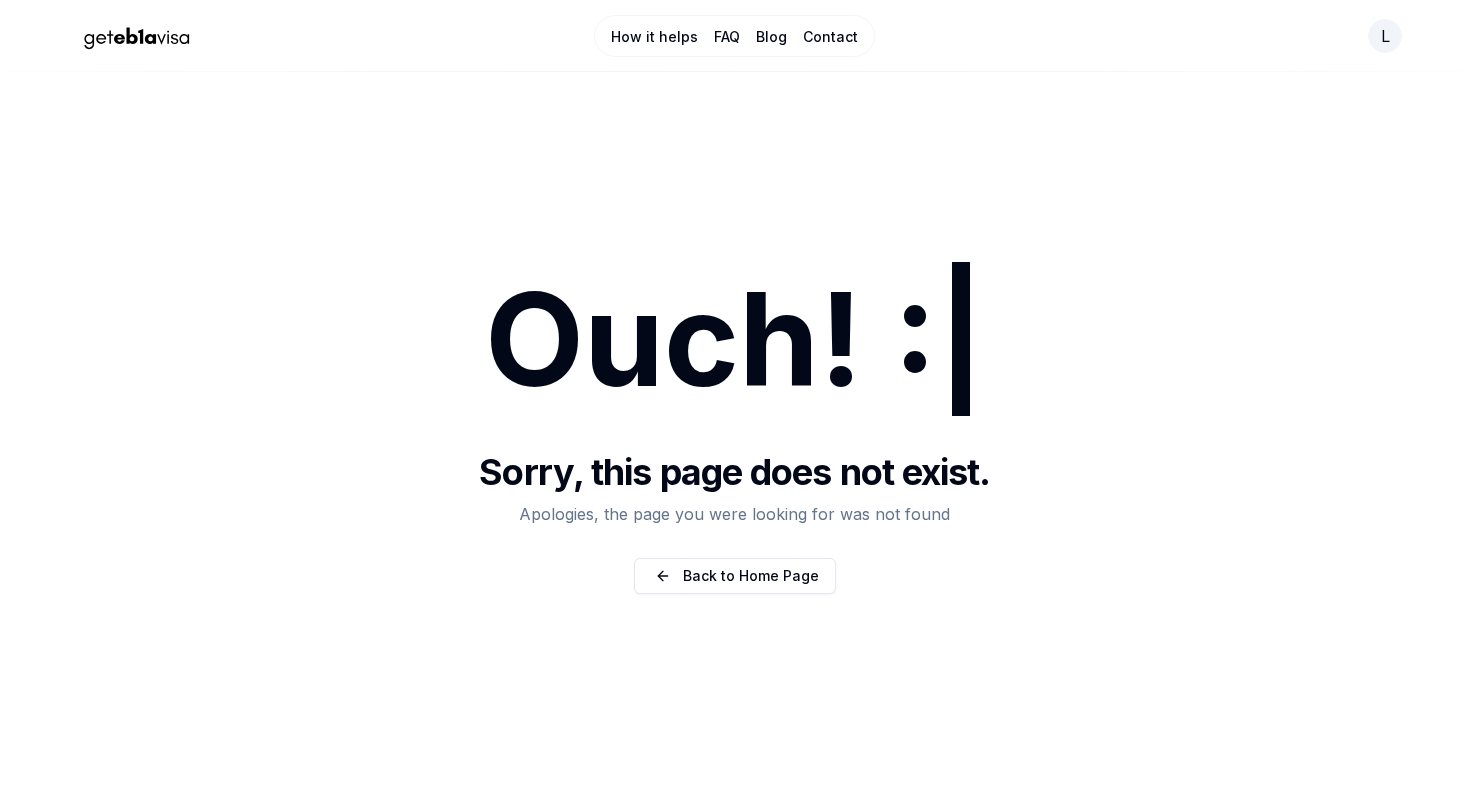 scroll, scrollTop: 0, scrollLeft: 0, axis: both 